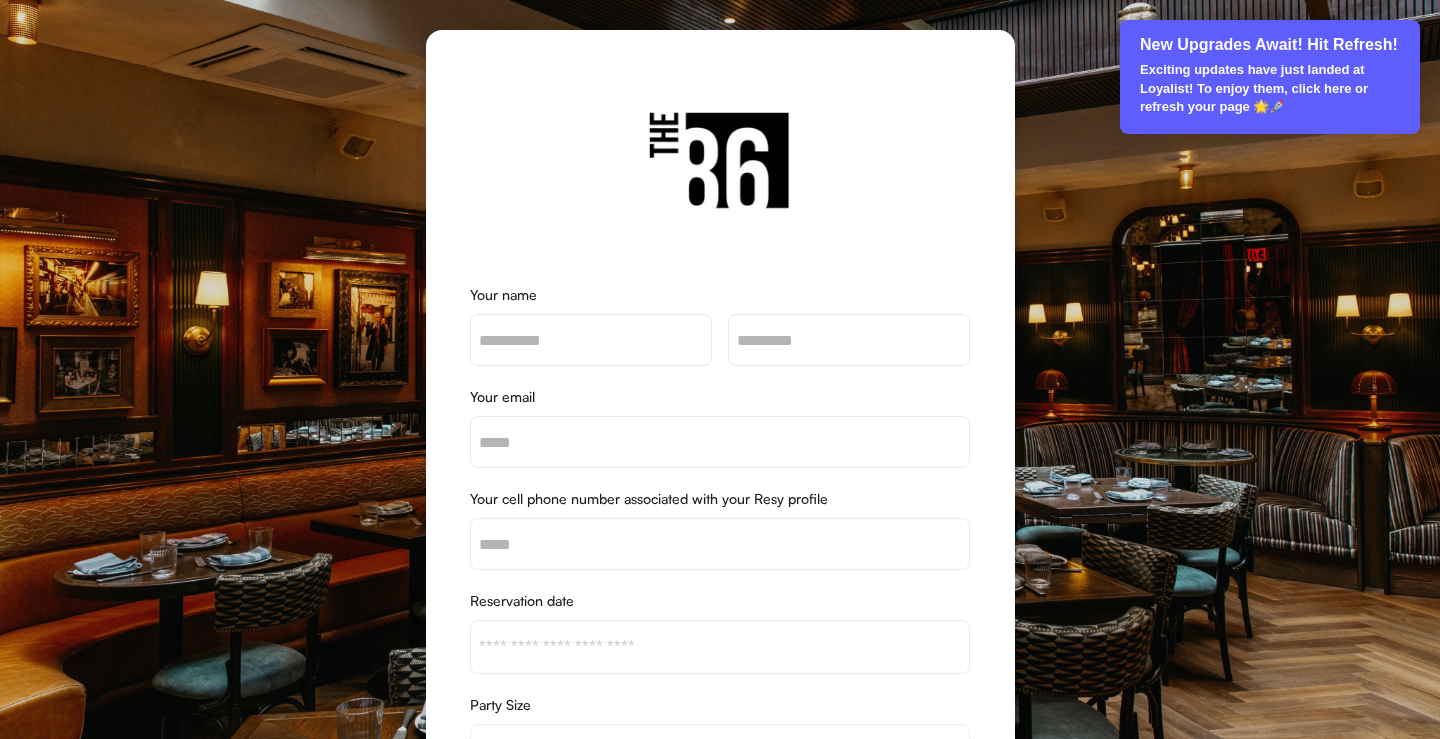 select on "*" 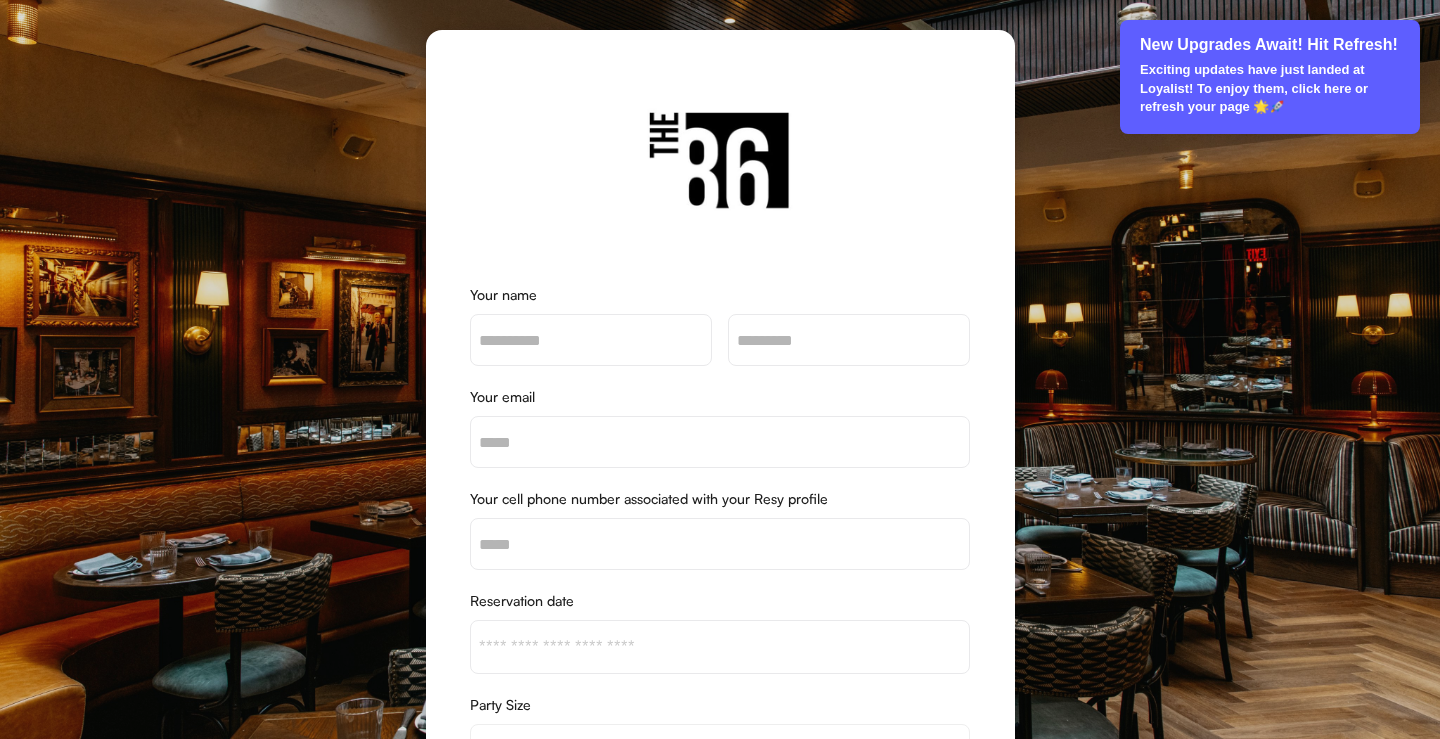 click on "Exciting updates have just landed at Loyalist! To enjoy them,  click here or refresh your page 🌟🚀" at bounding box center [1271, 88] 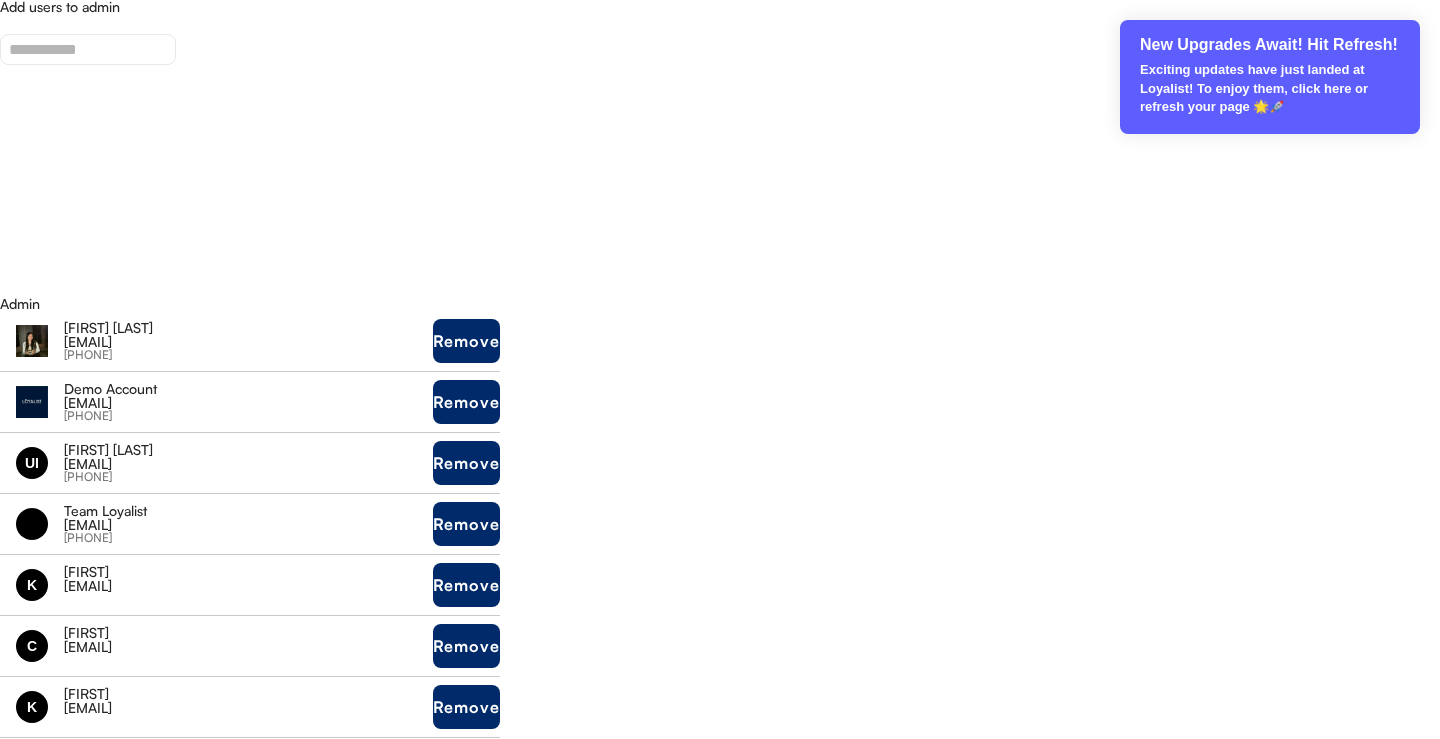 select 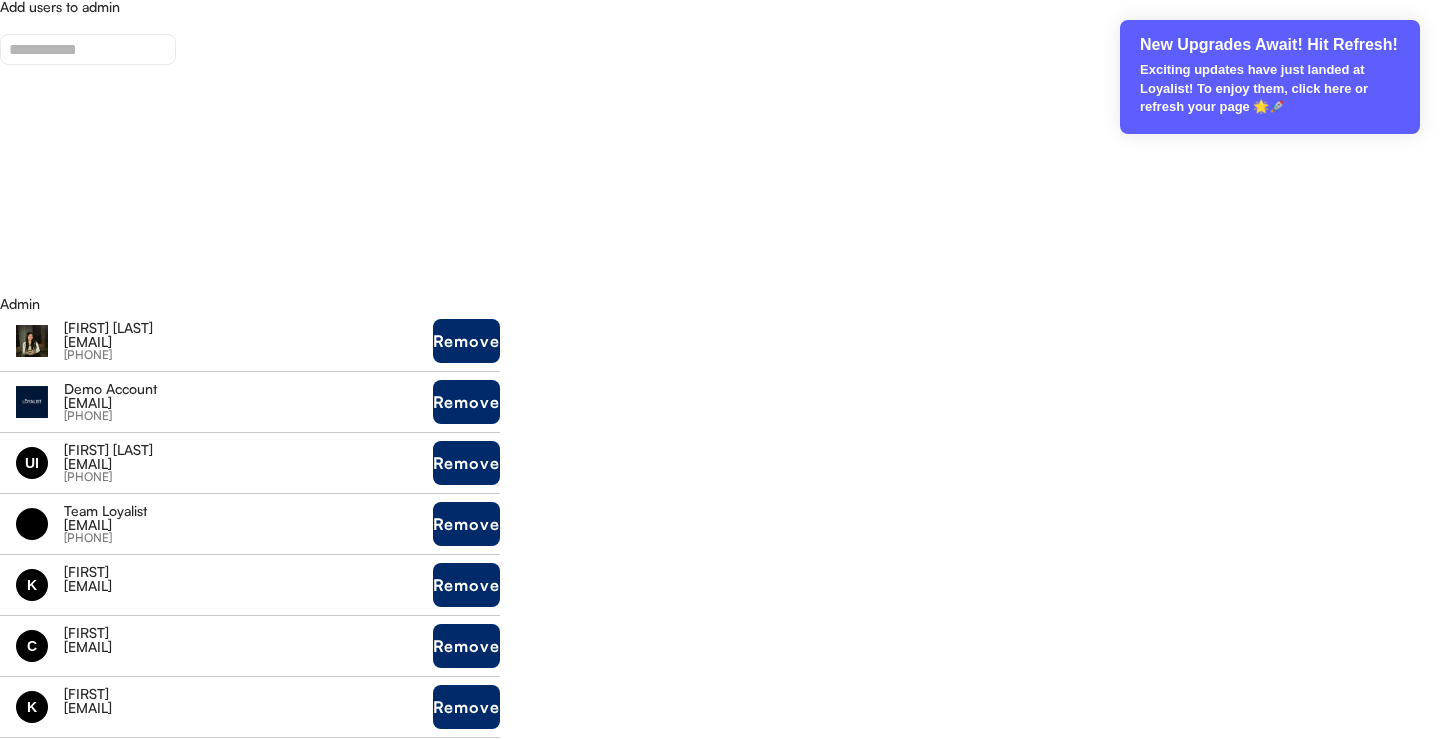 click on "Exciting updates have just landed at Loyalist! To enjoy them,  click here or refresh your page 🌟🚀" at bounding box center [1271, 88] 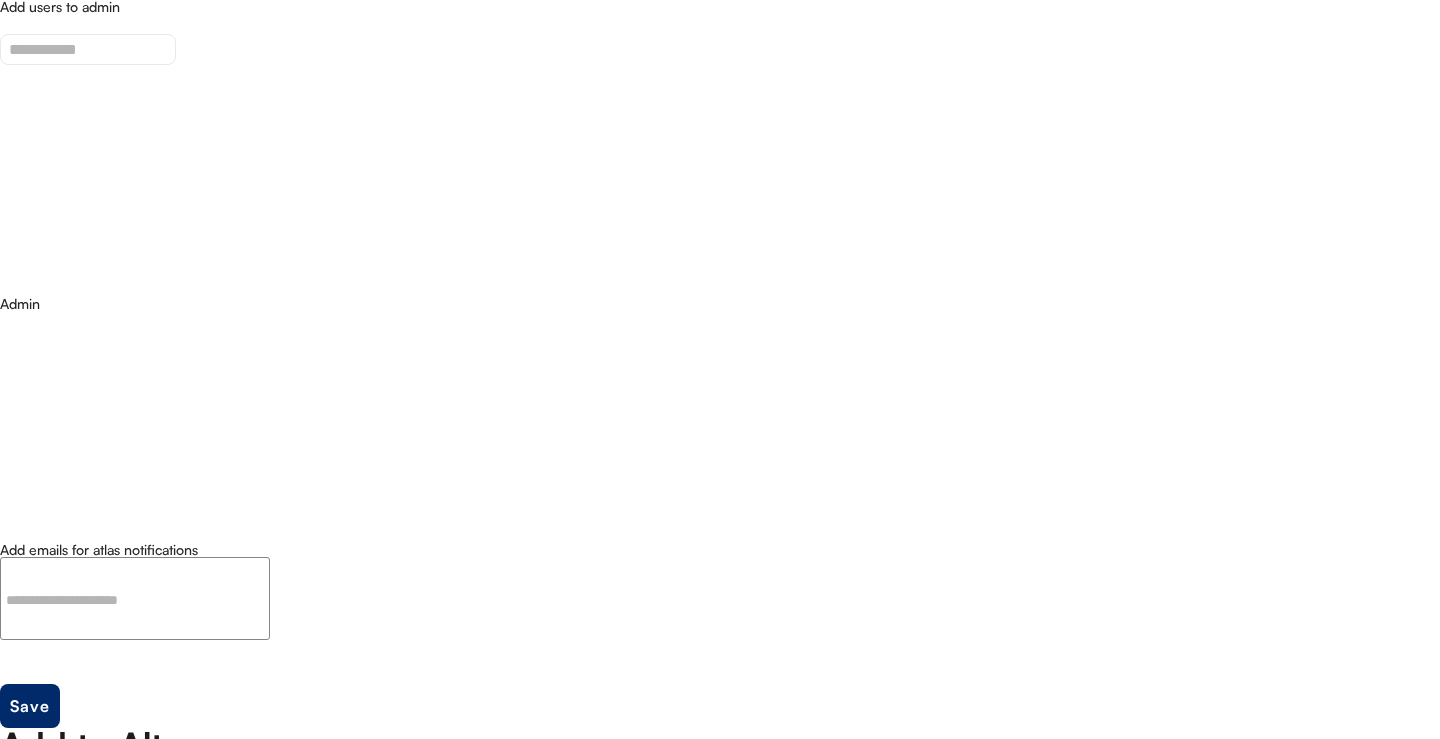 select on "**********" 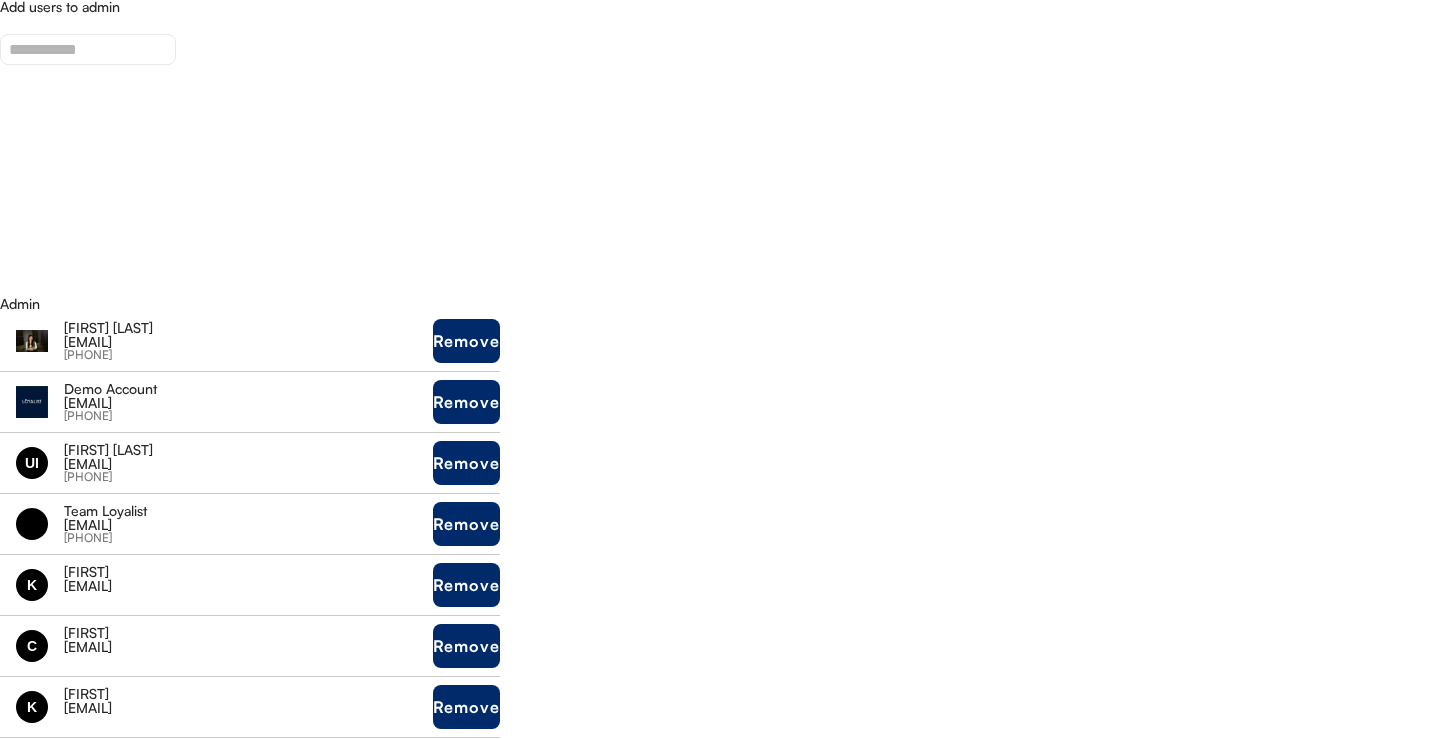 select 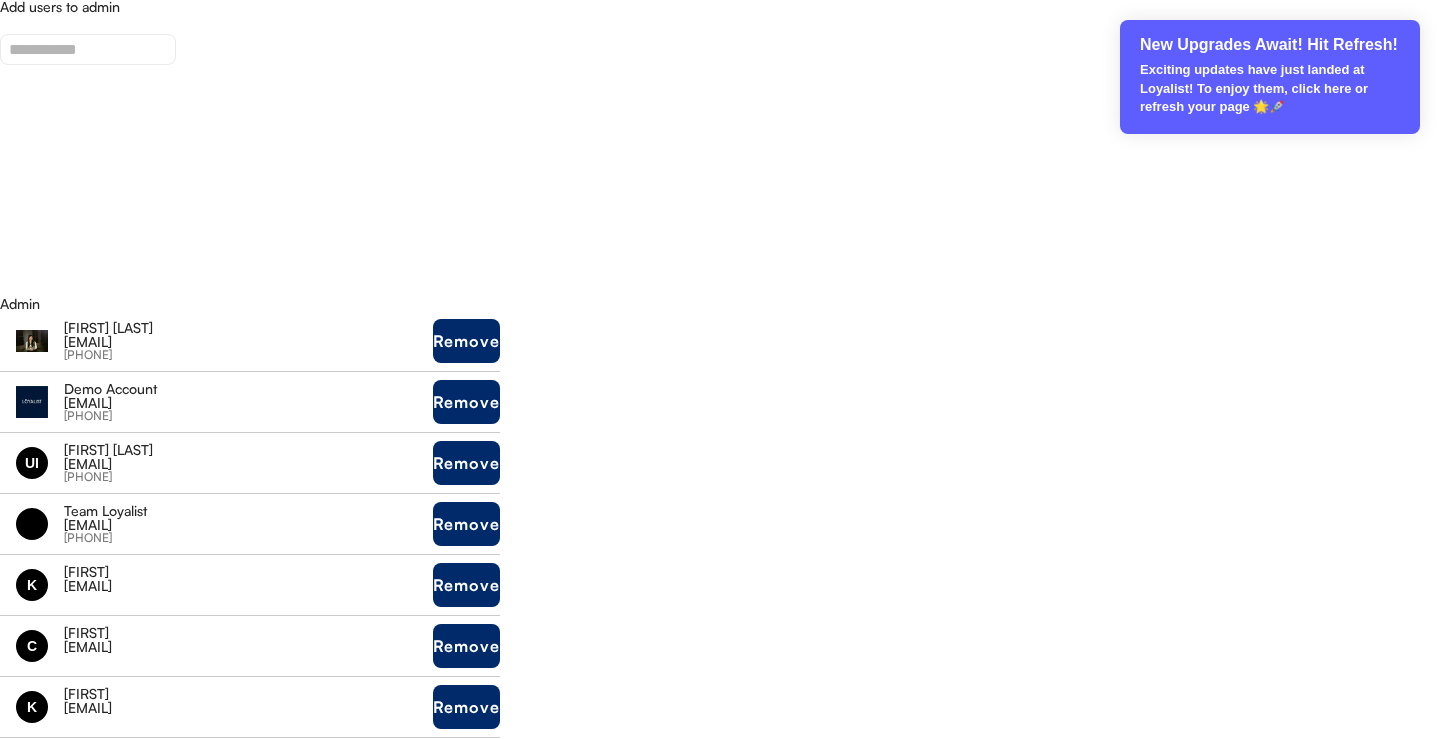 scroll, scrollTop: 0, scrollLeft: 0, axis: both 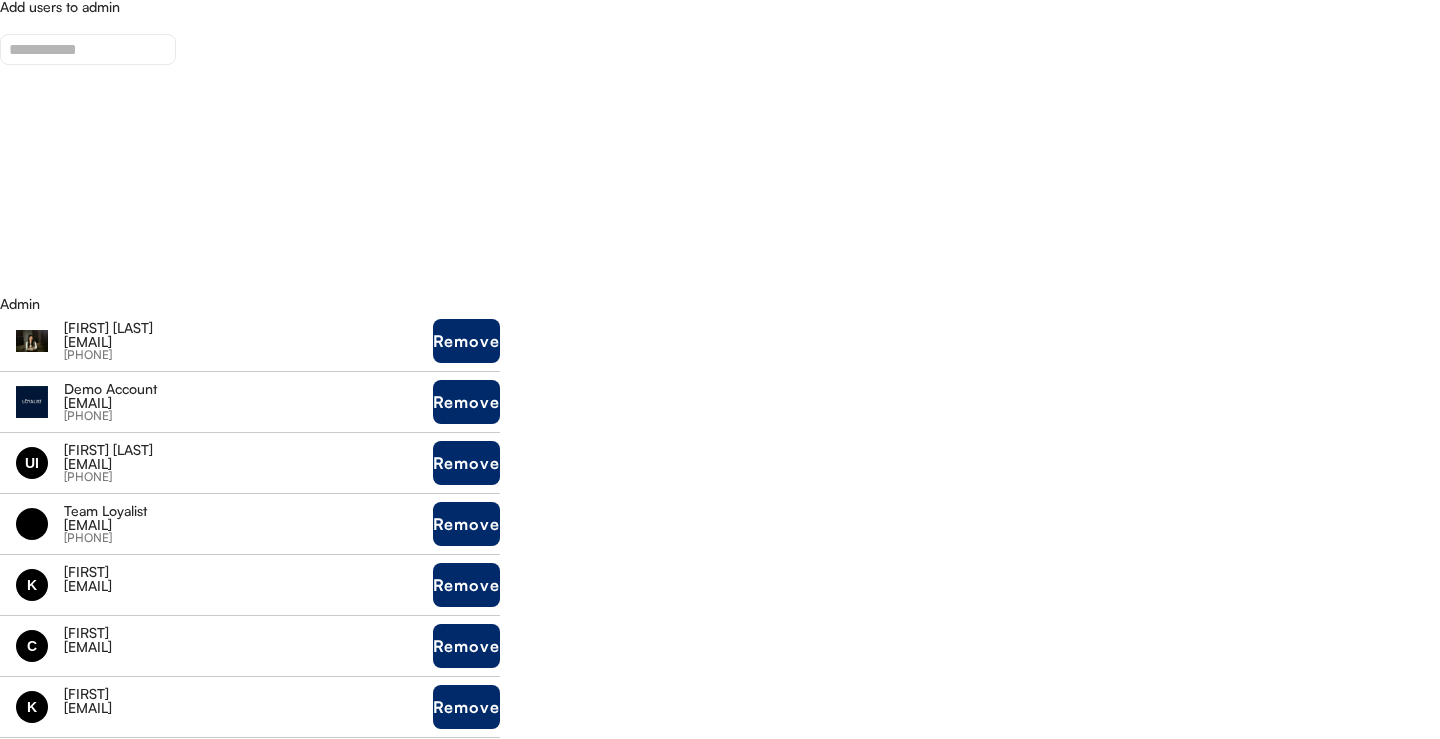 select on "**********" 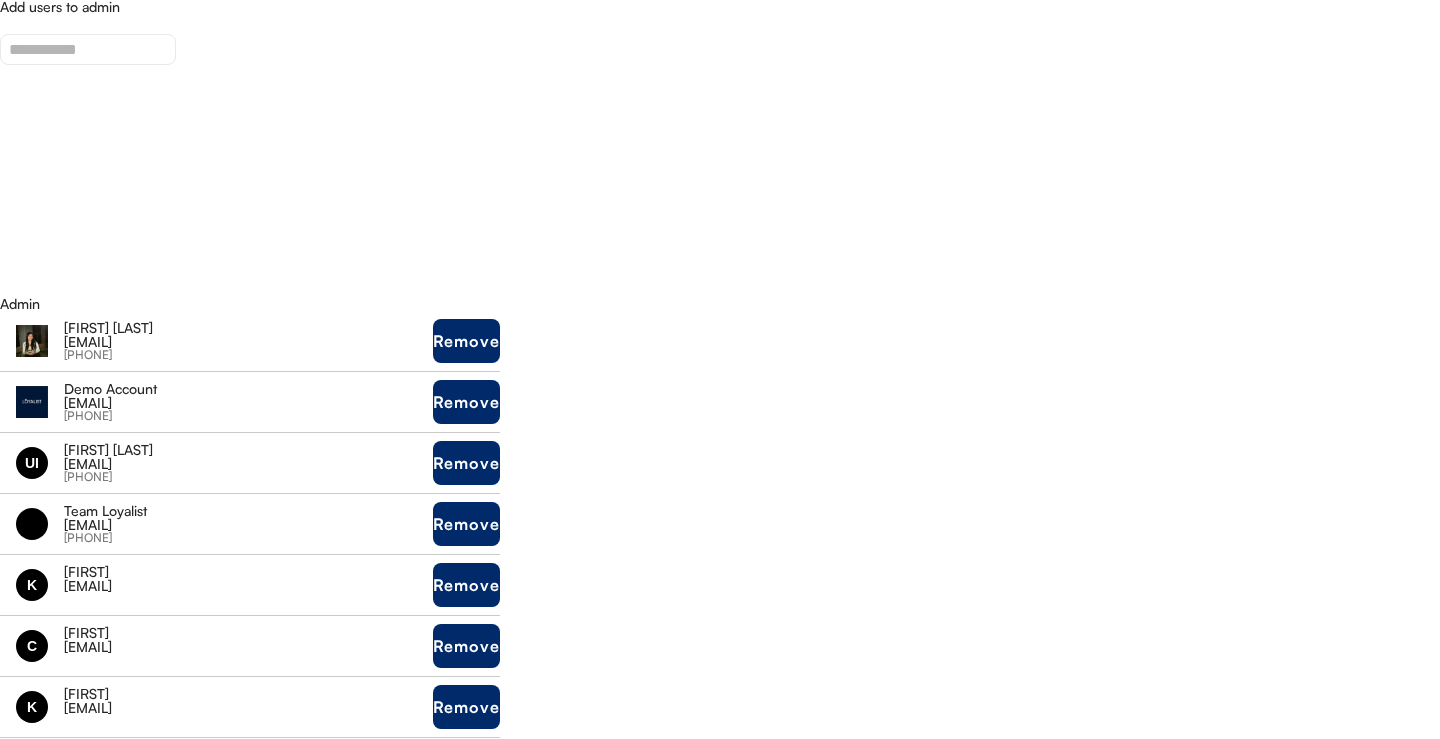 select on "**********" 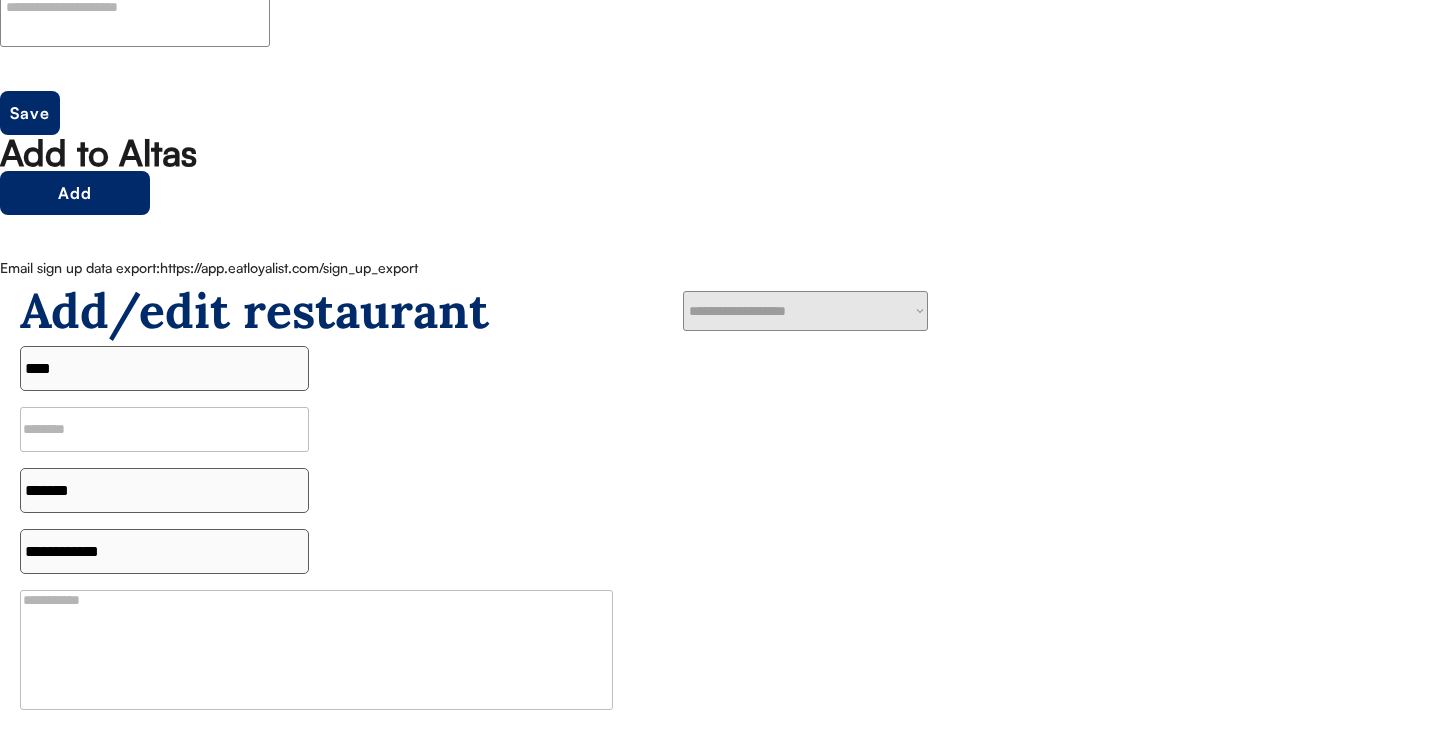 scroll, scrollTop: 1081, scrollLeft: 0, axis: vertical 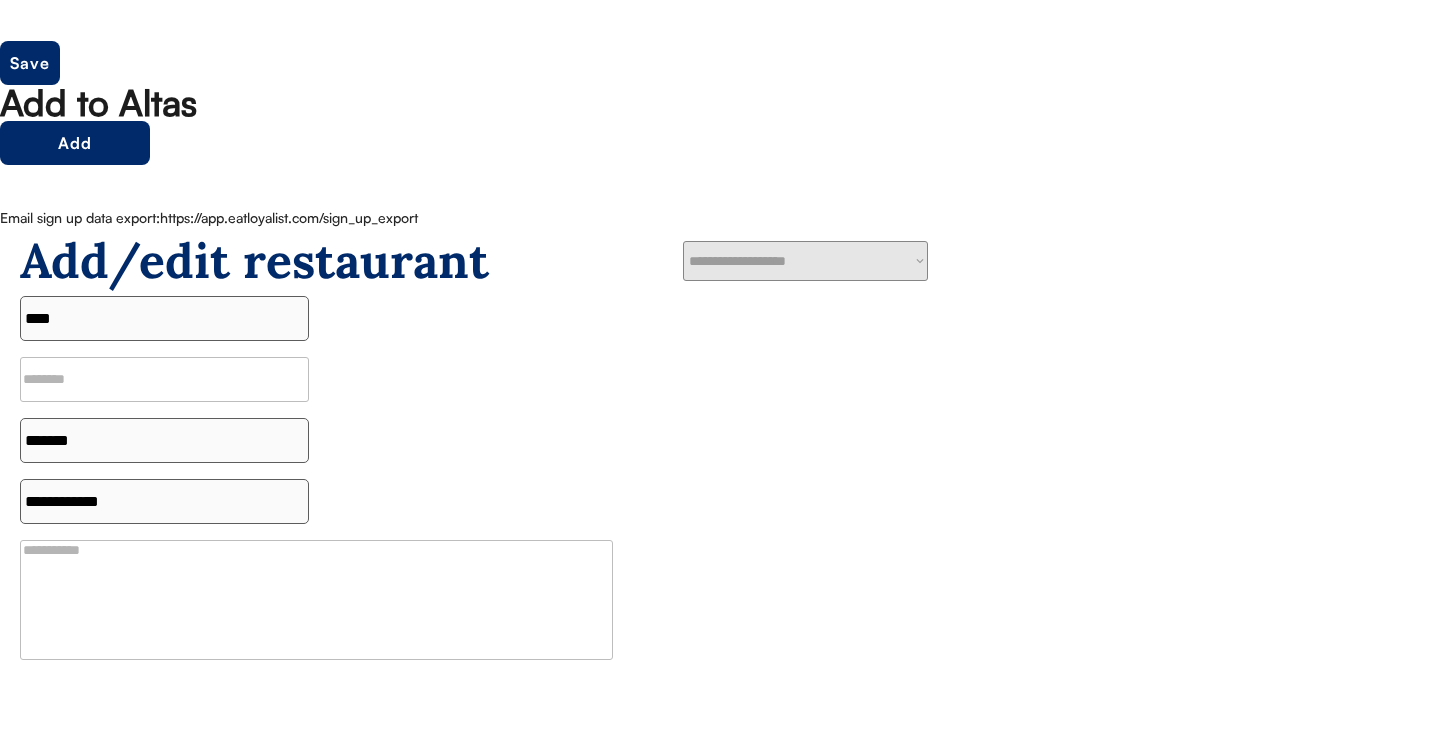 click on "**********" at bounding box center (805, 261) 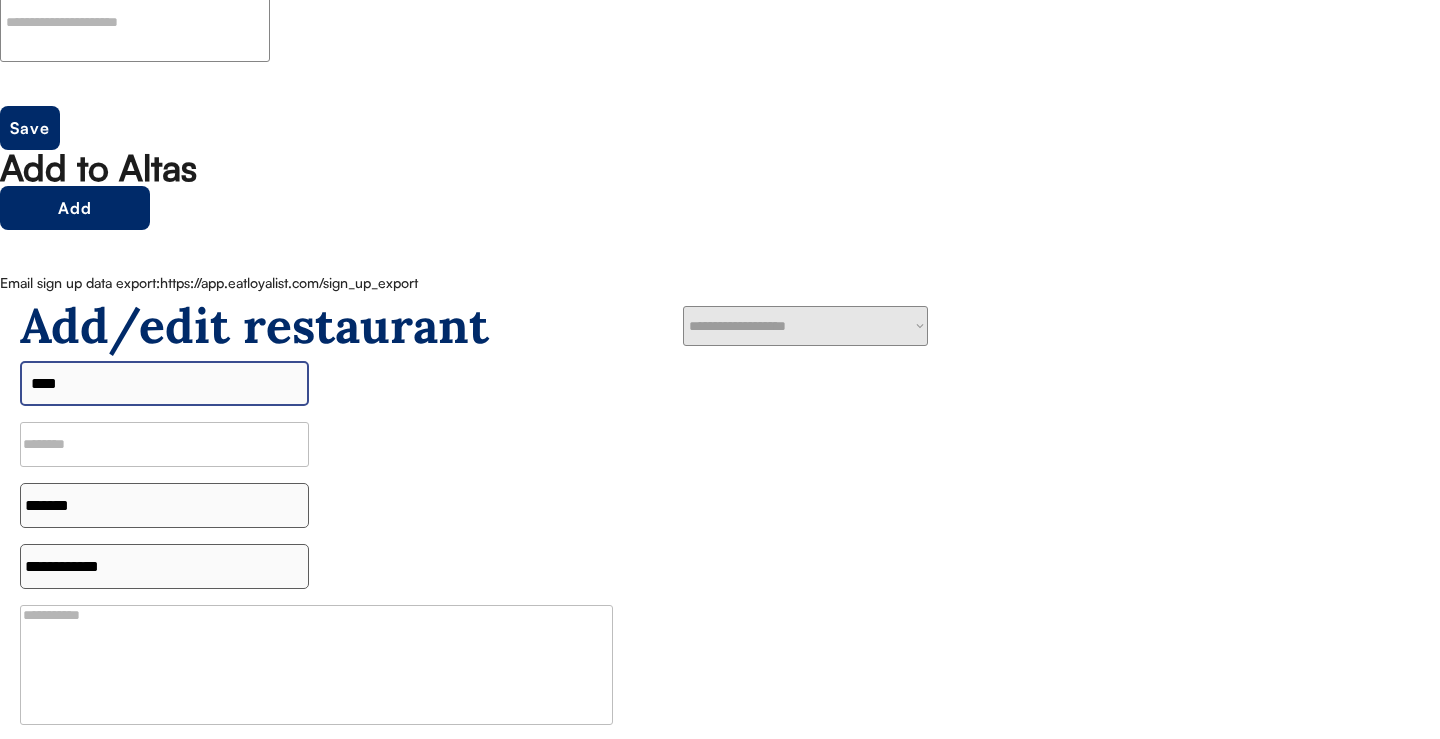 scroll, scrollTop: 1024, scrollLeft: 0, axis: vertical 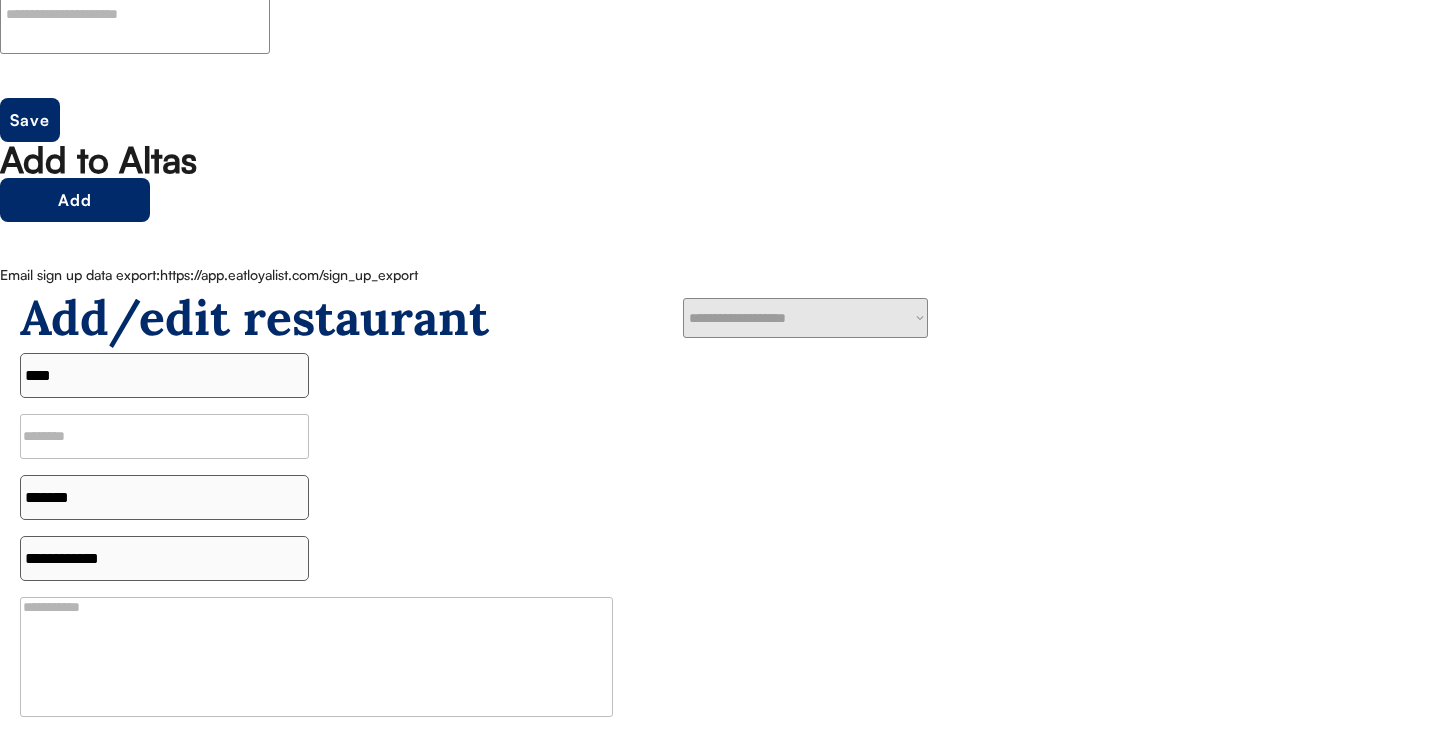 click on "**********" at bounding box center [805, 318] 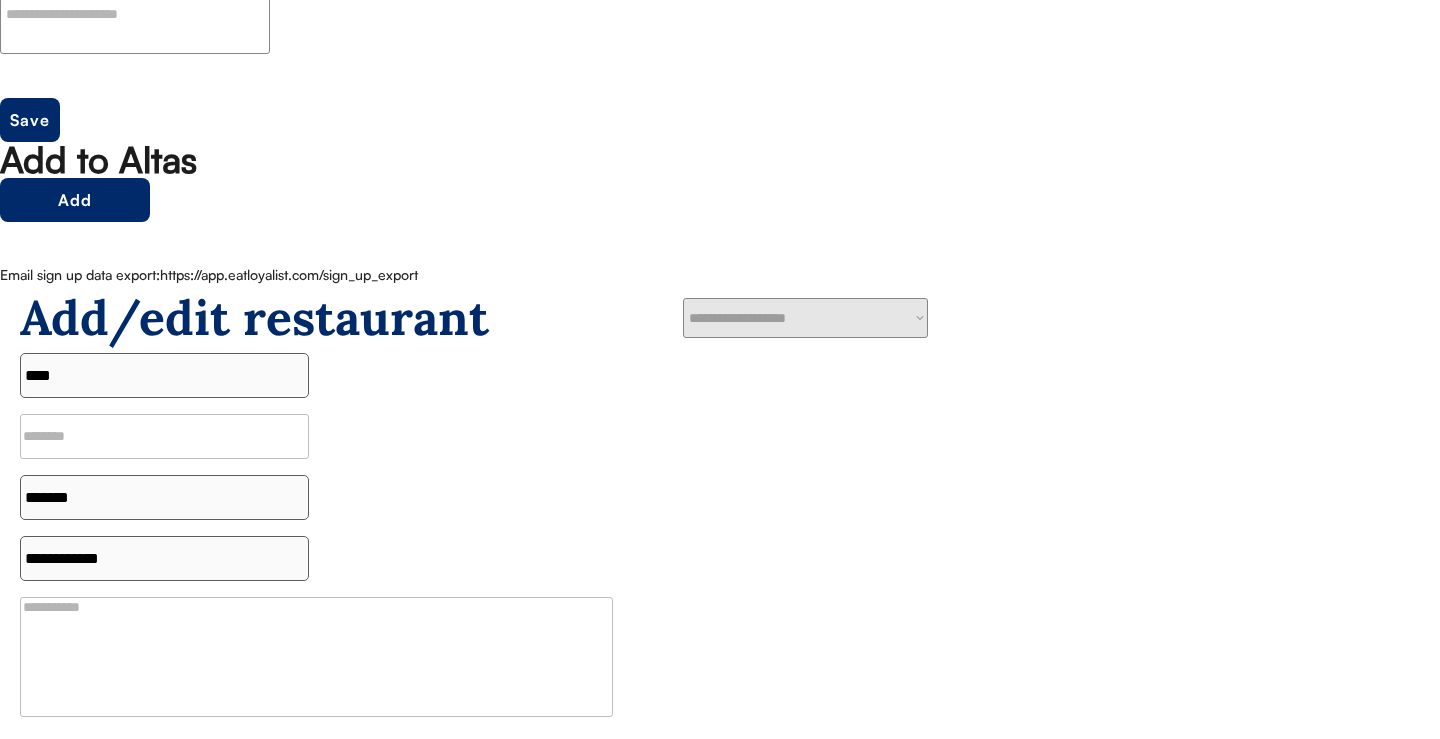 select on "**********" 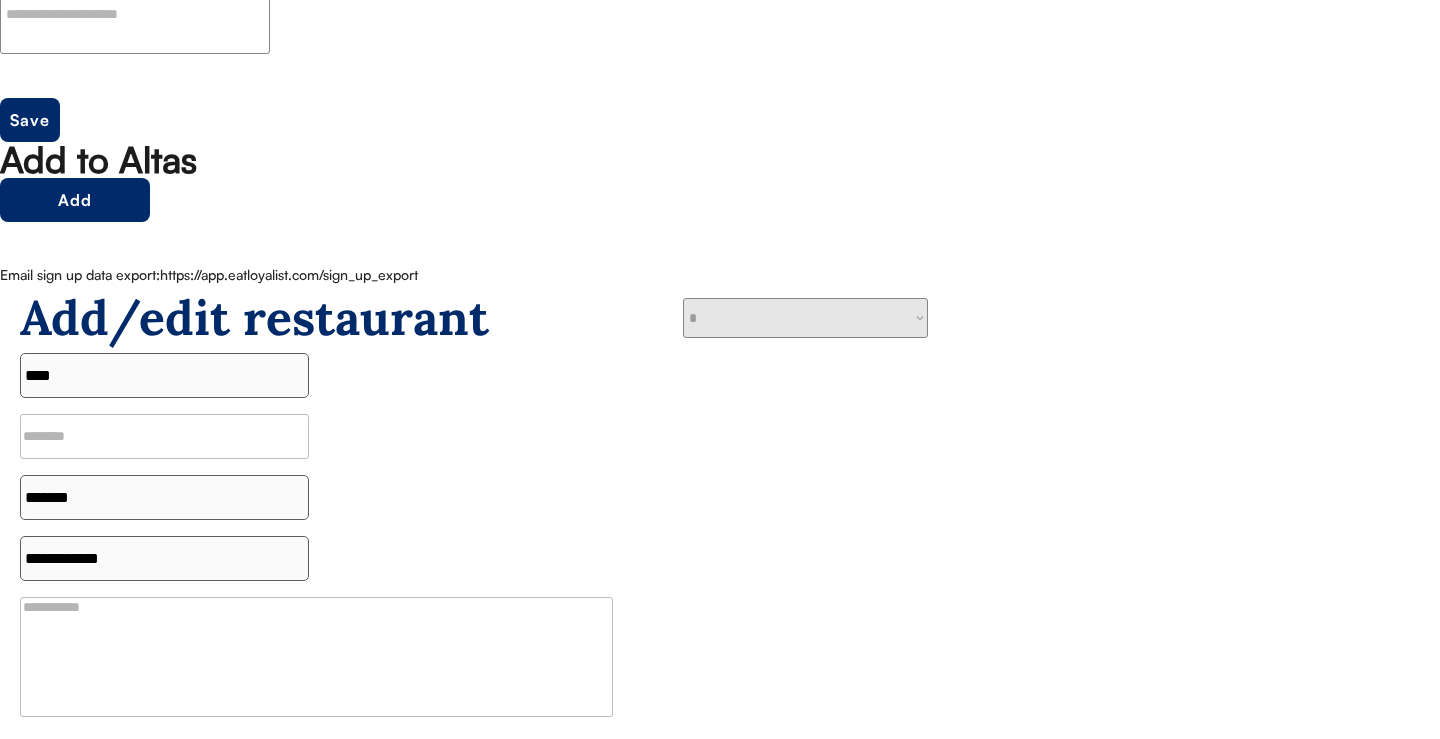 type on "******" 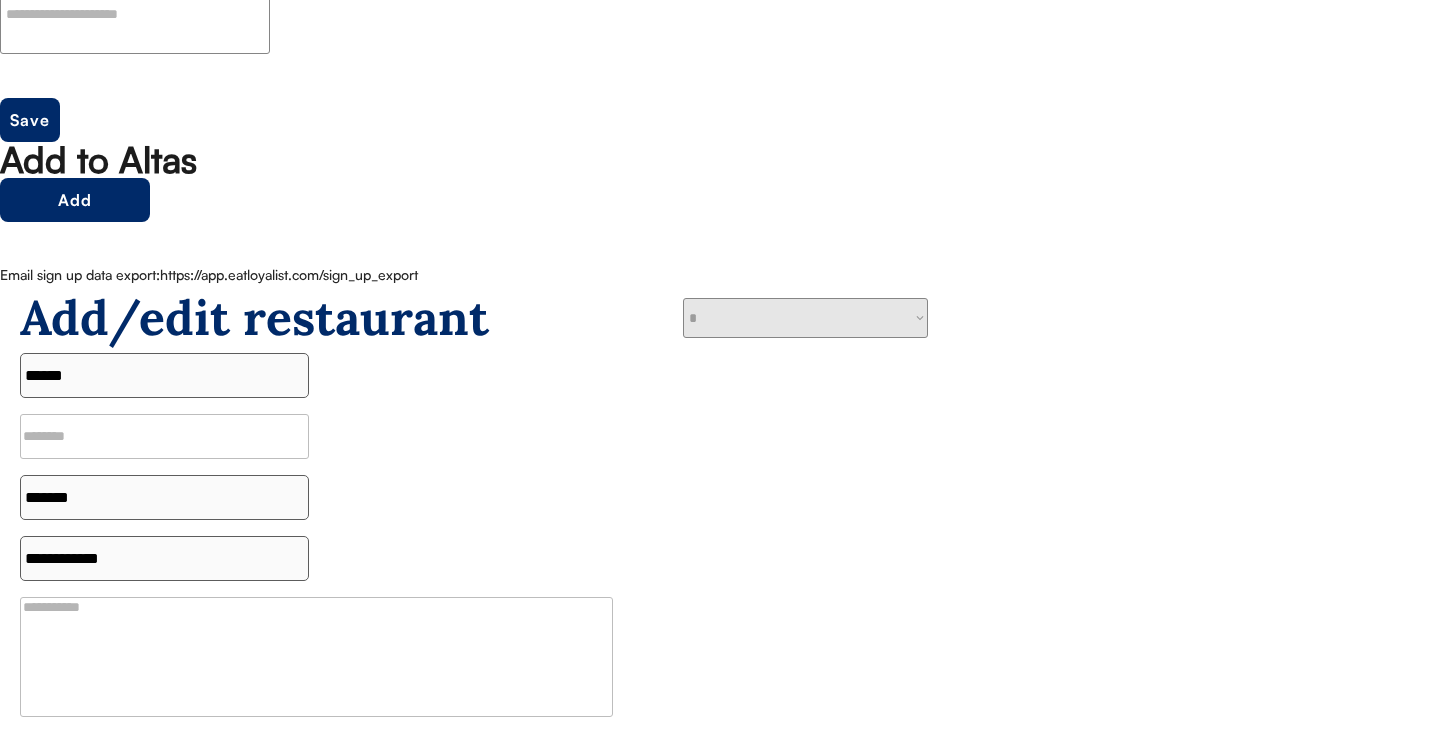 select on "**********" 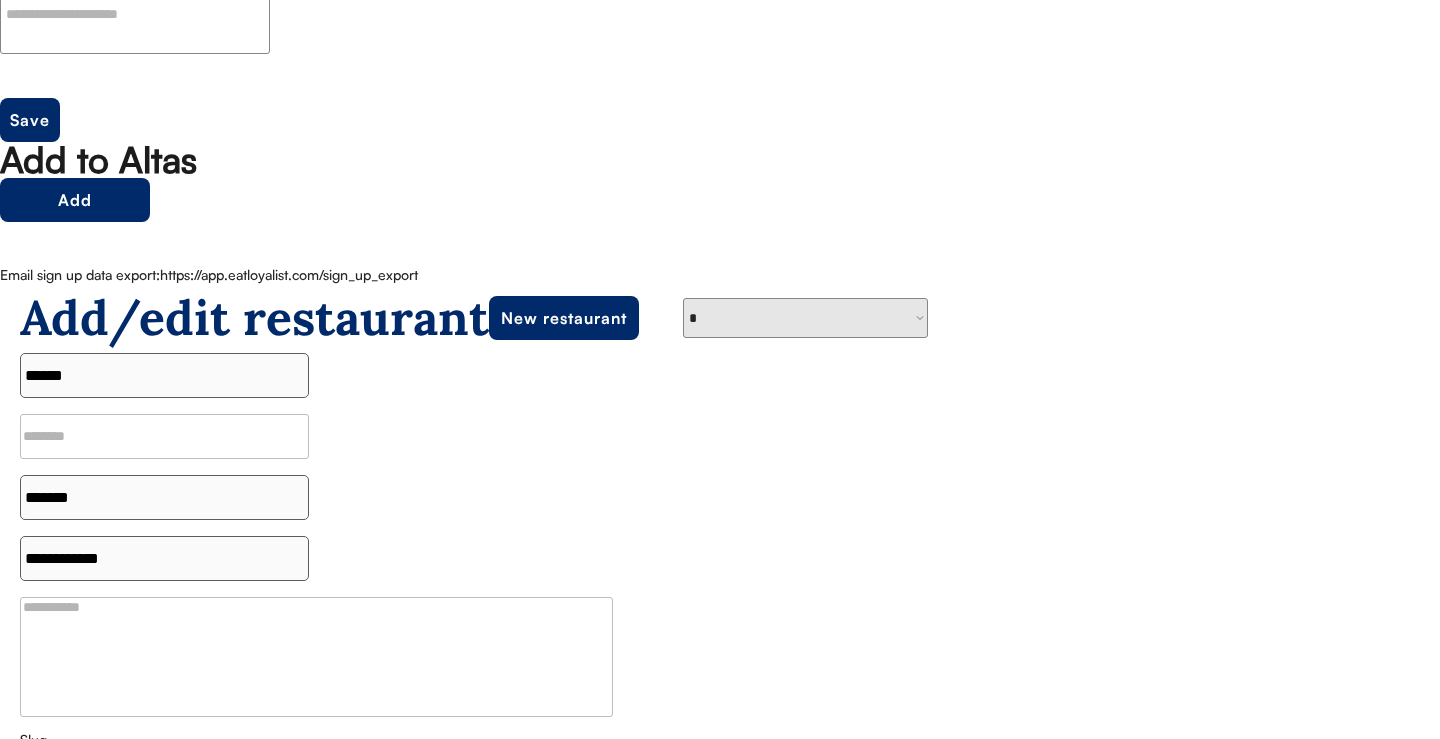 select 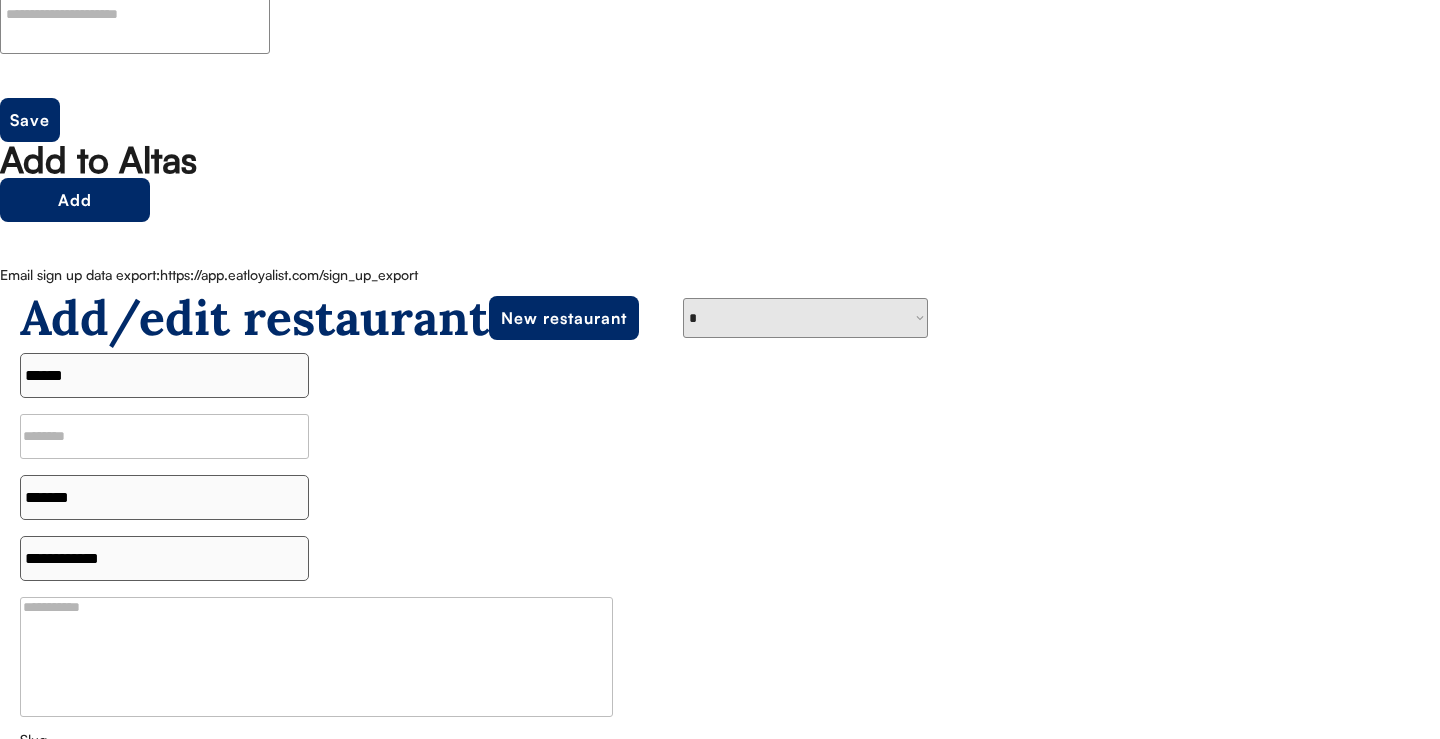 select 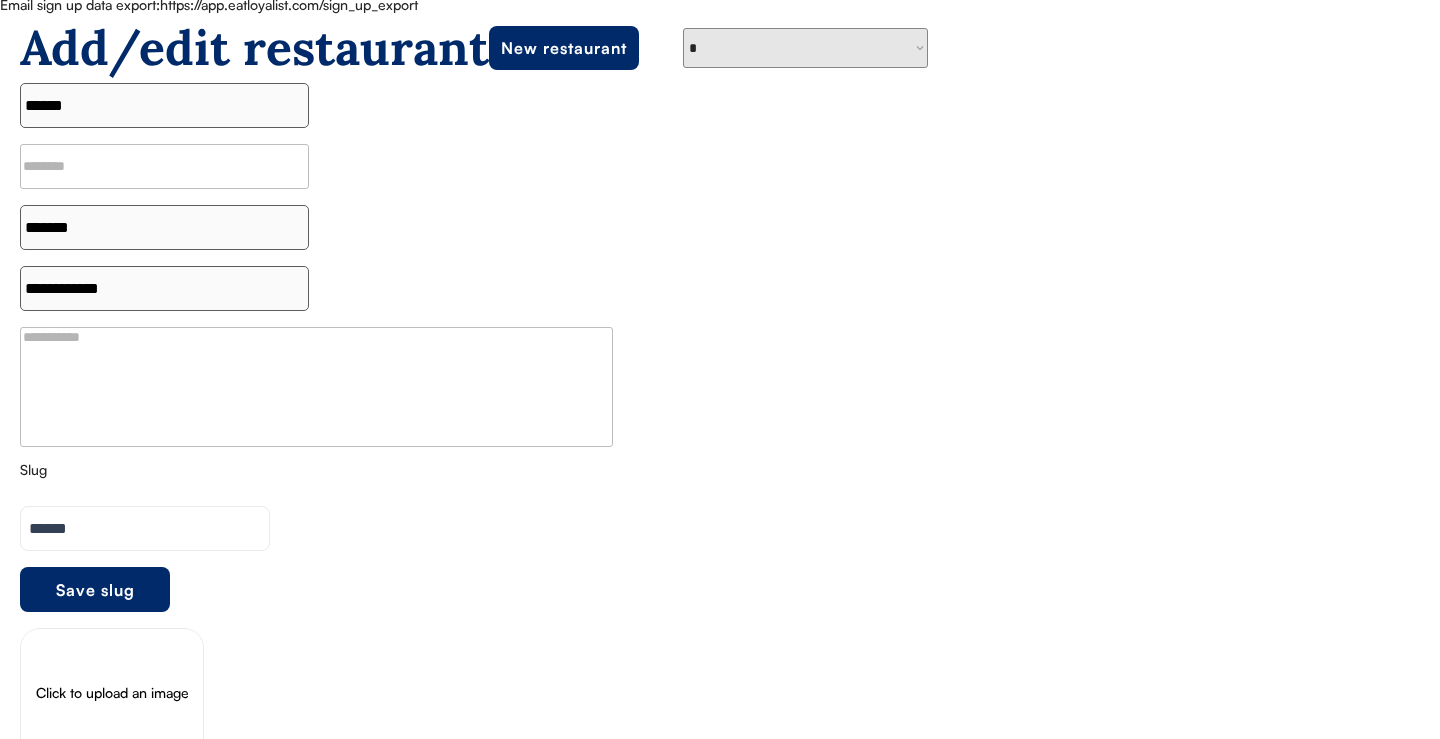 scroll, scrollTop: 1292, scrollLeft: 0, axis: vertical 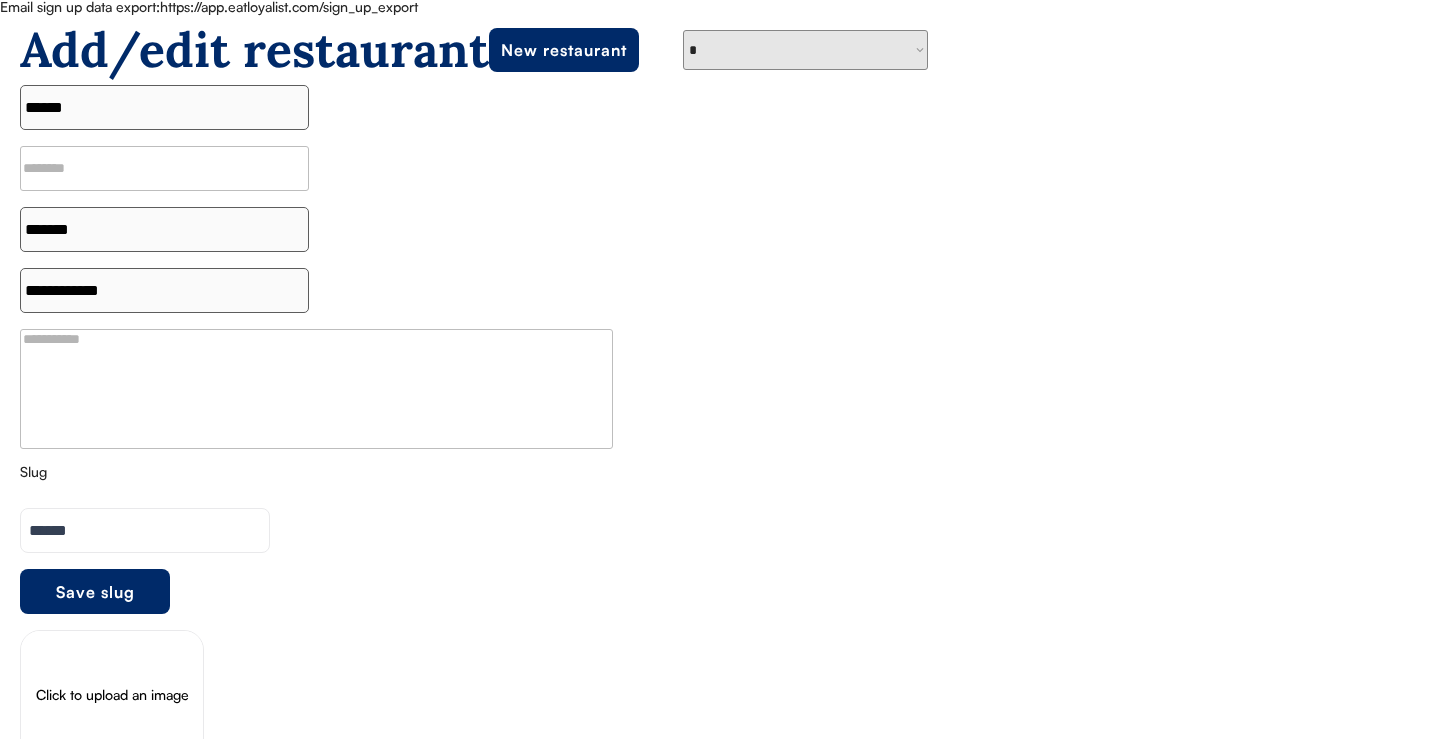 click at bounding box center [145, 530] 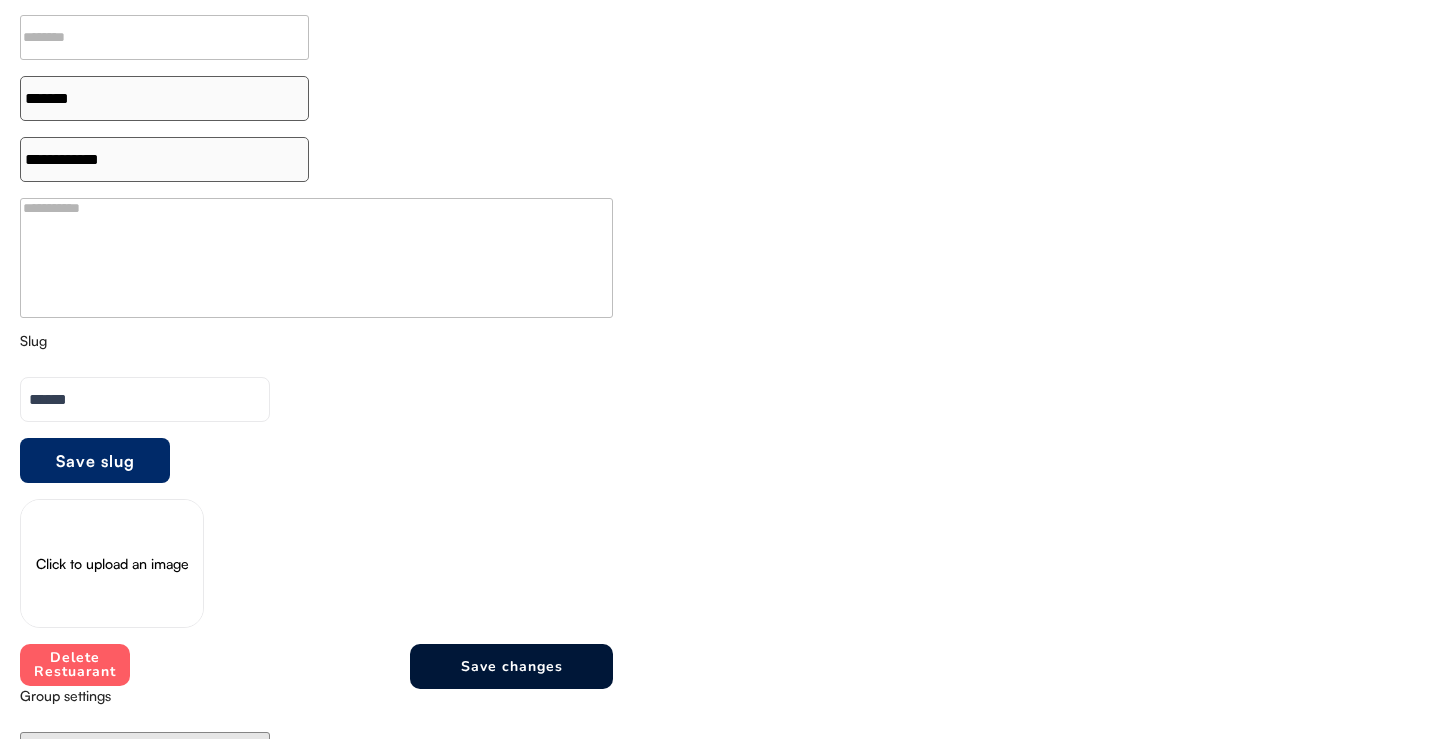 scroll, scrollTop: 1175, scrollLeft: 0, axis: vertical 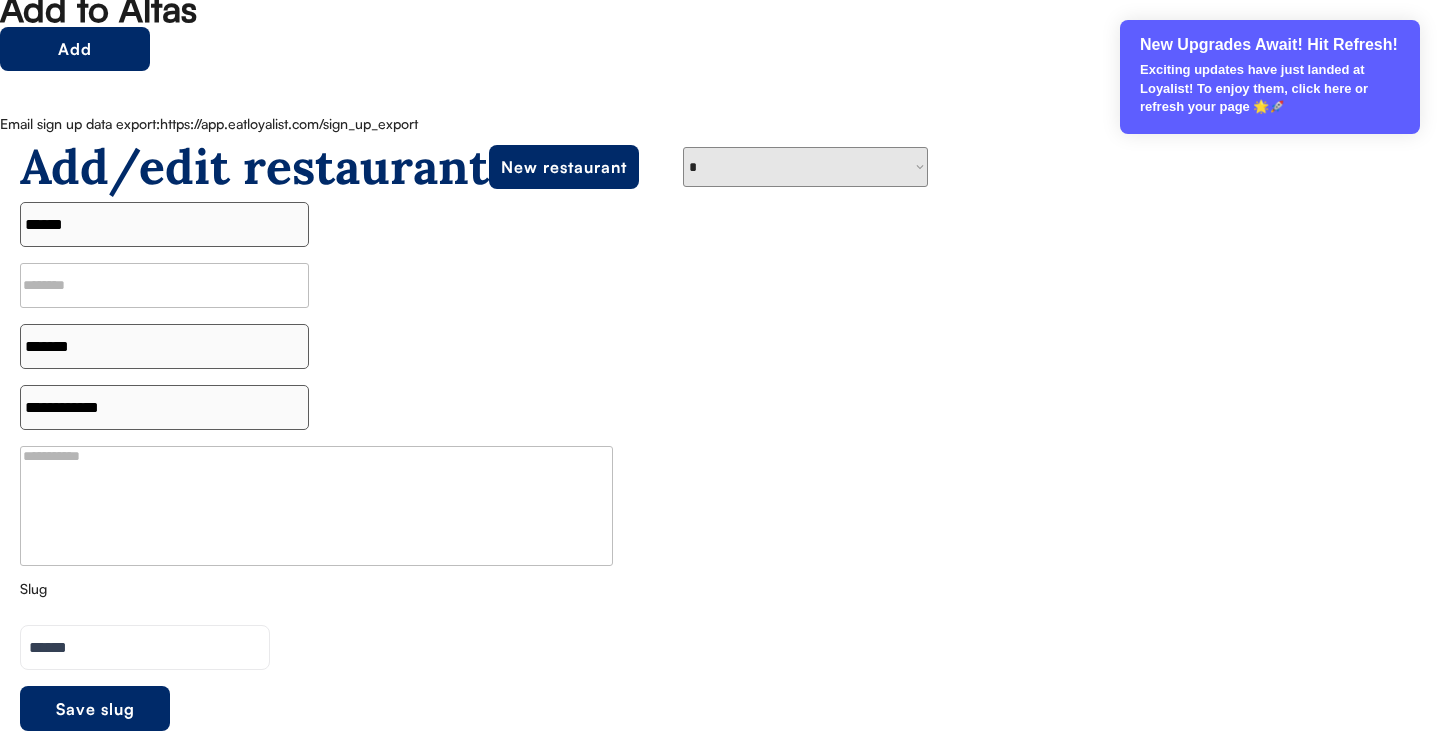 click on "Exciting updates have just landed at Loyalist! To enjoy them,  click here or refresh your page 🌟🚀" at bounding box center [1271, 88] 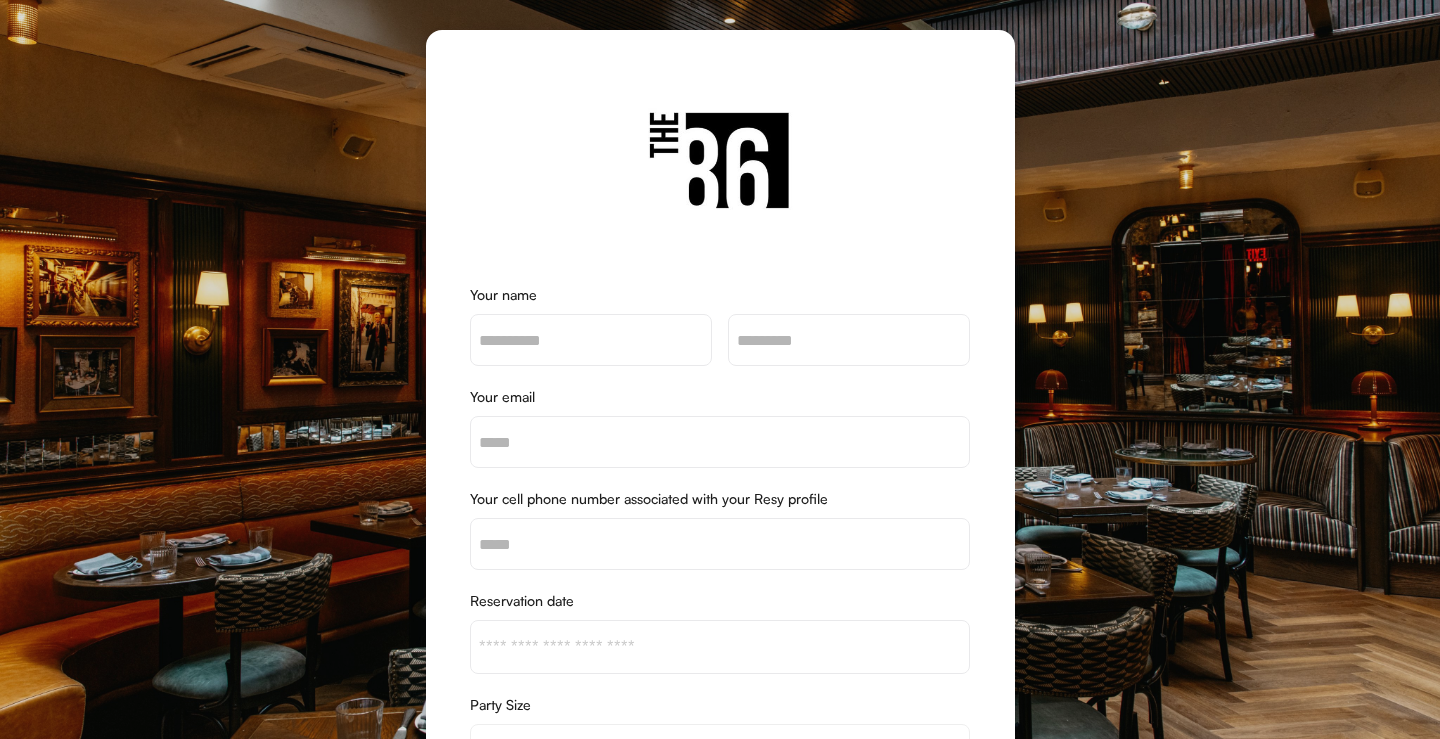 select on "*" 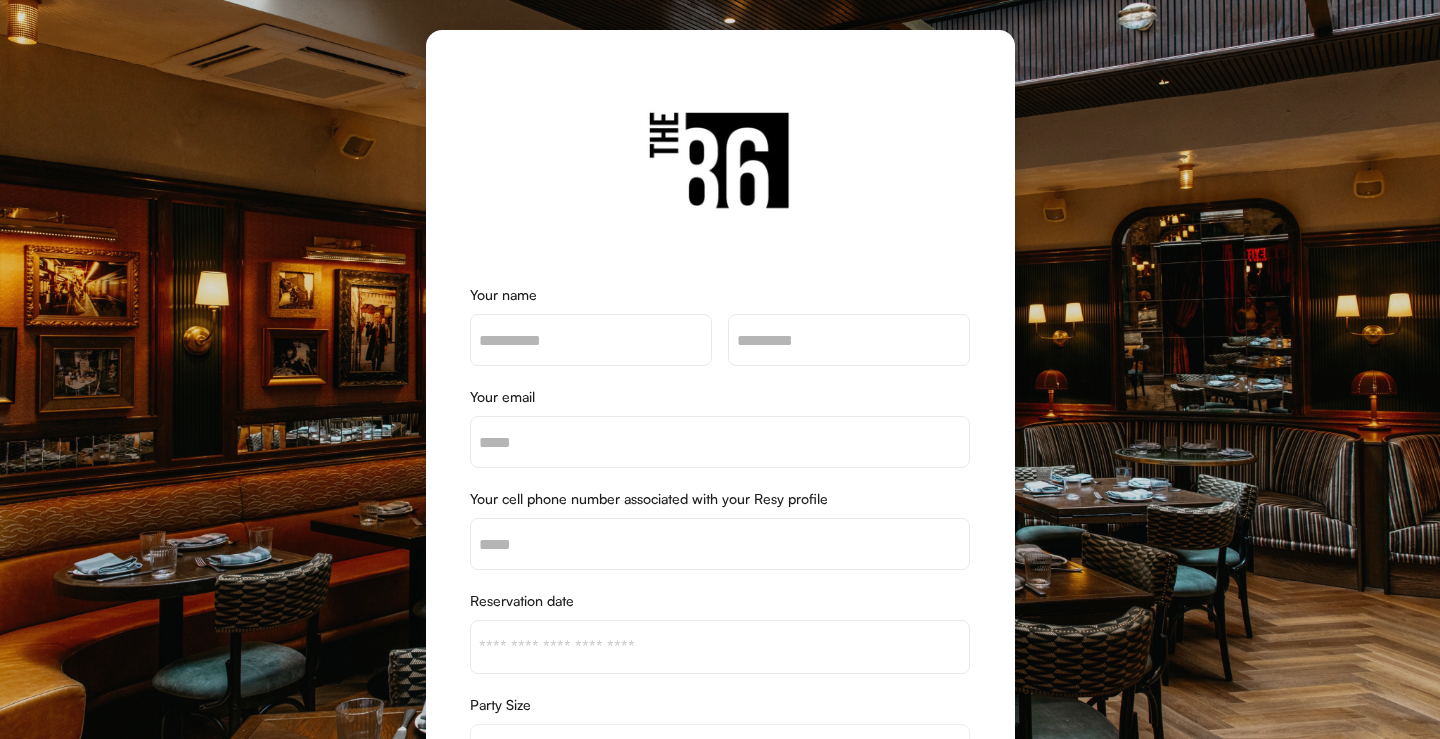click on "**********" at bounding box center (720, 776) 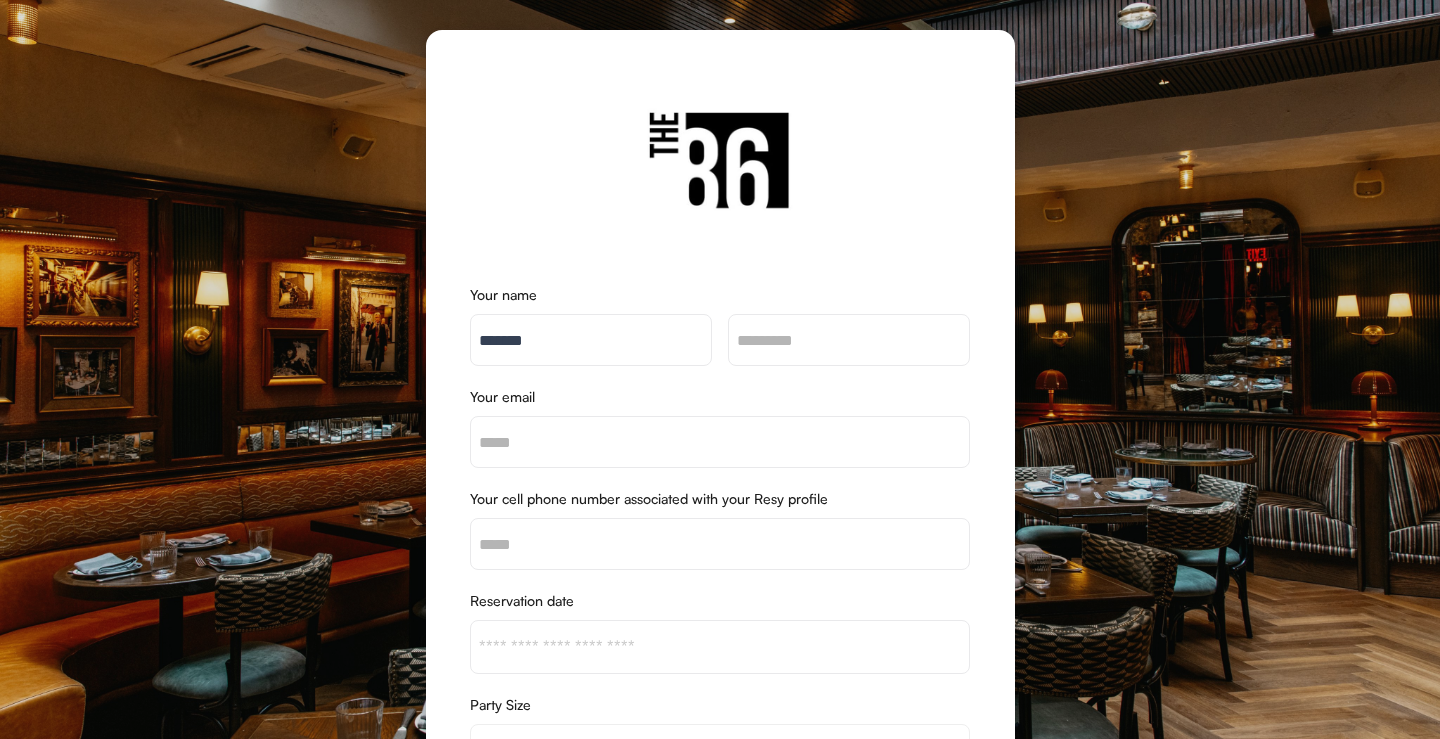 type on "*******" 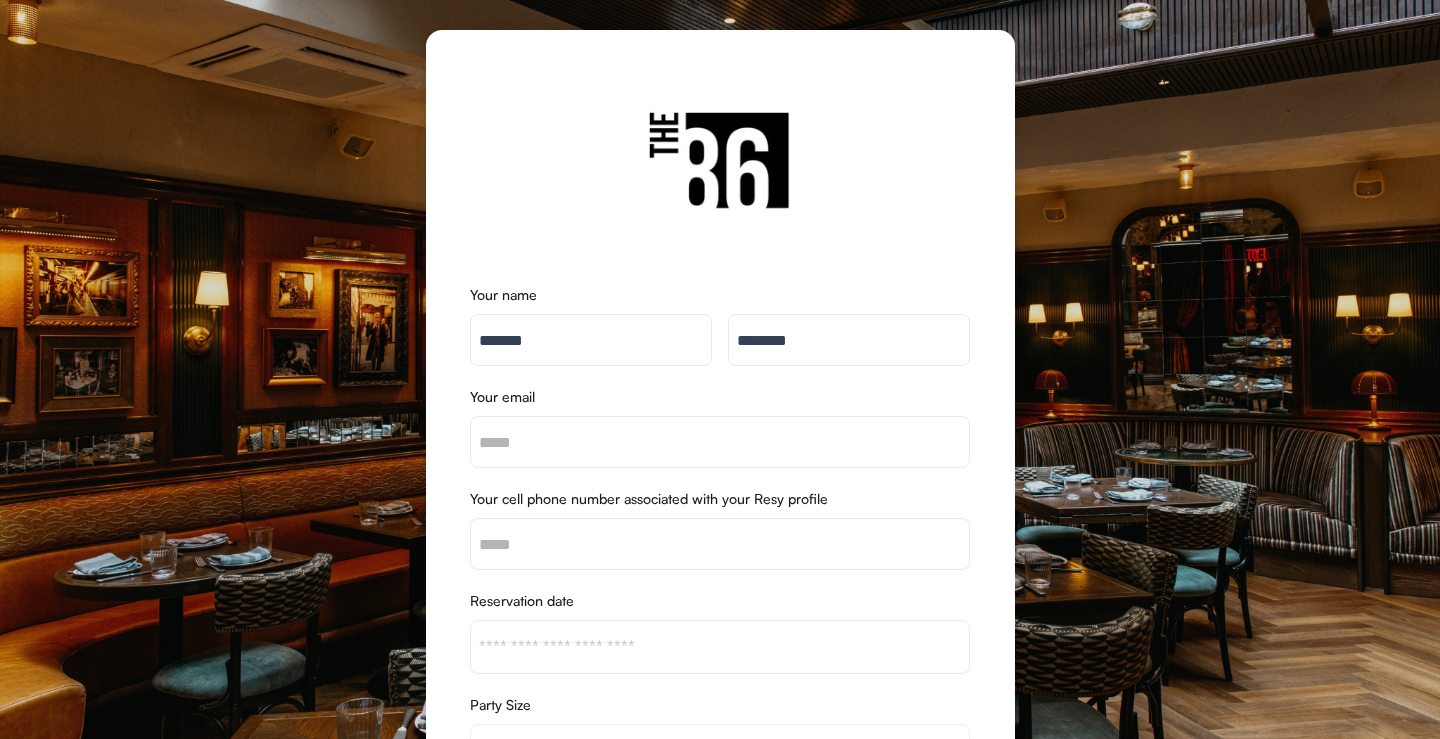 type on "********" 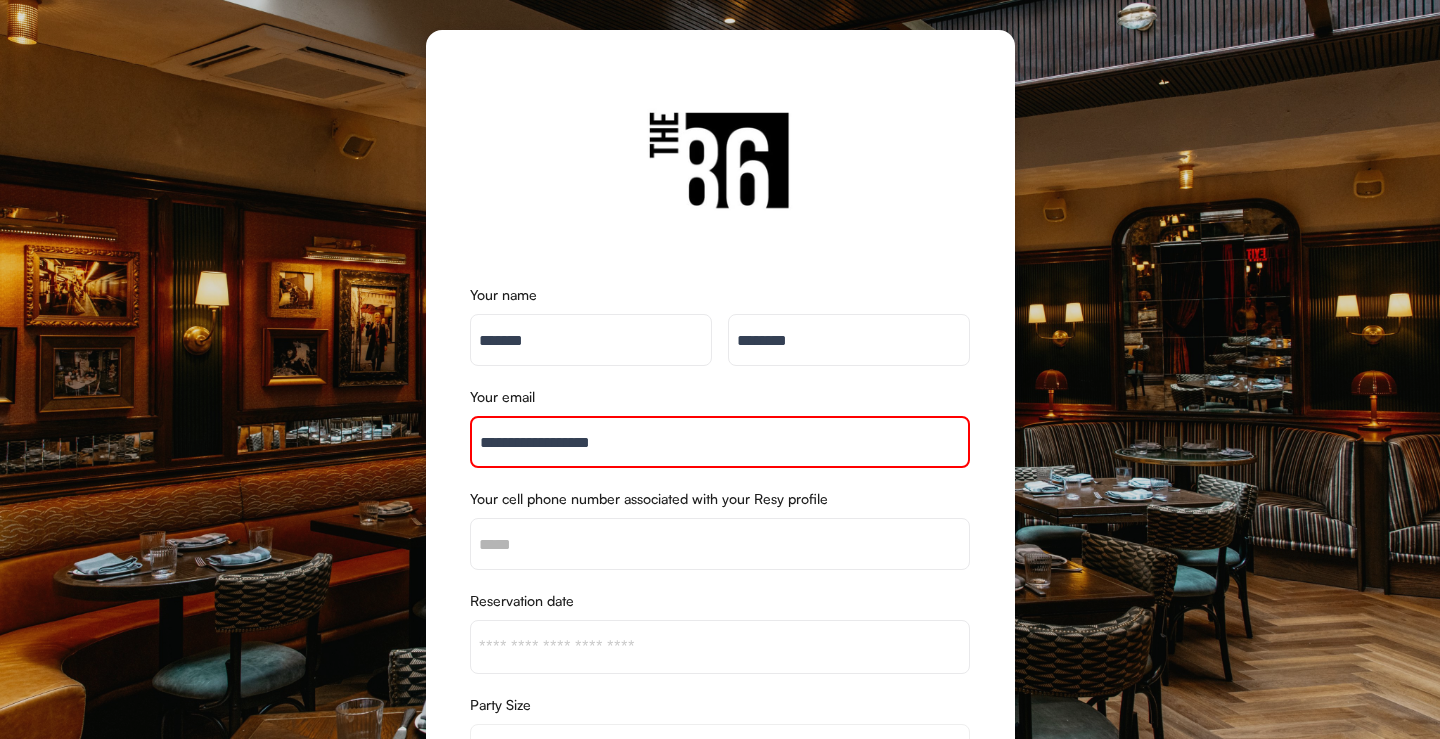 type on "**********" 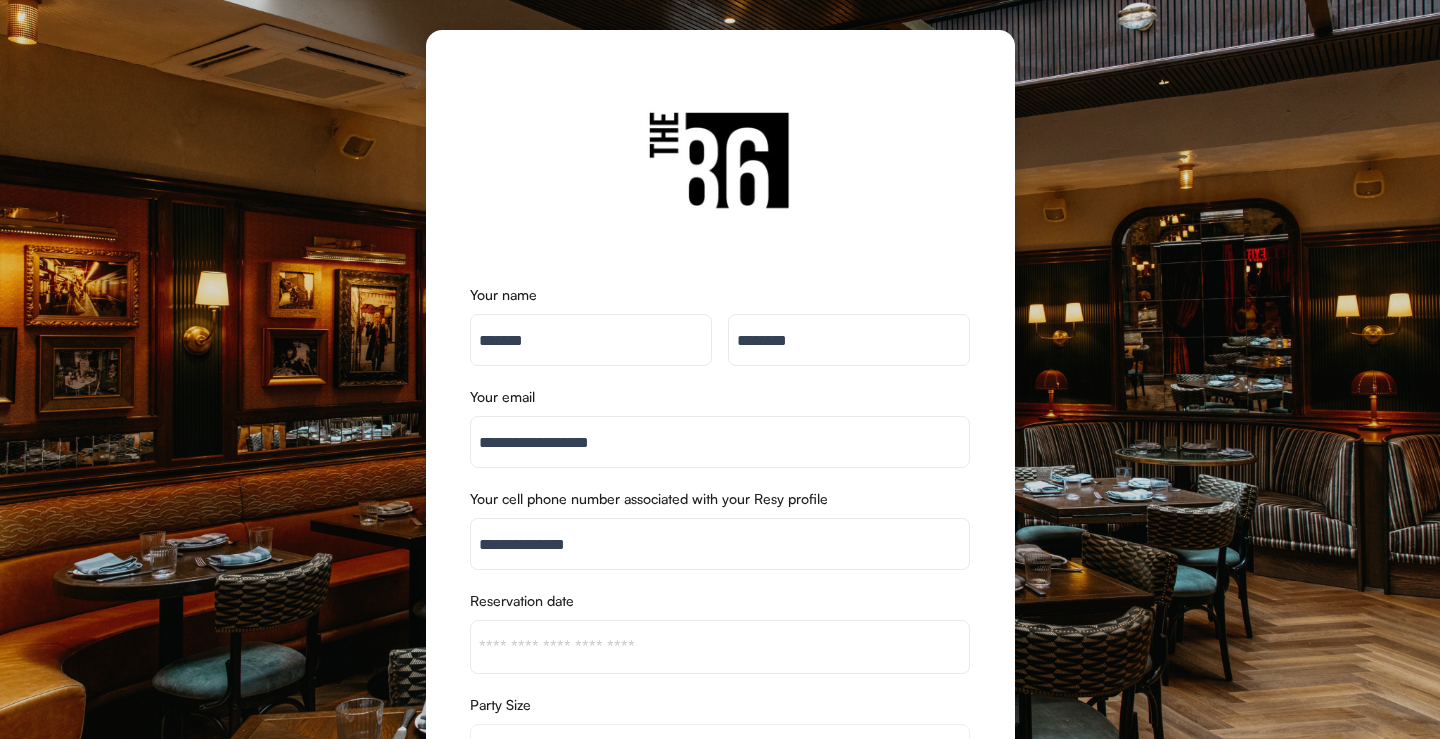 type on "**********" 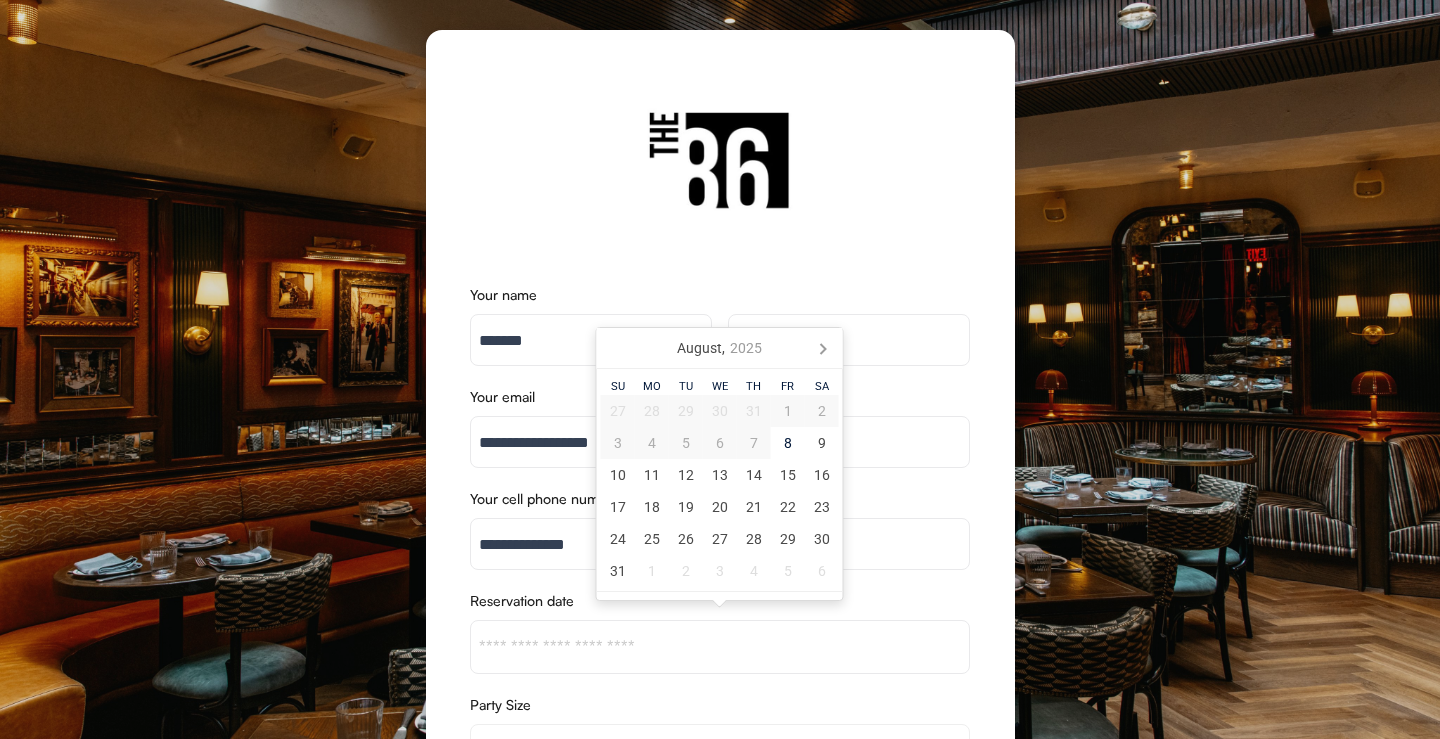 click at bounding box center (720, 647) 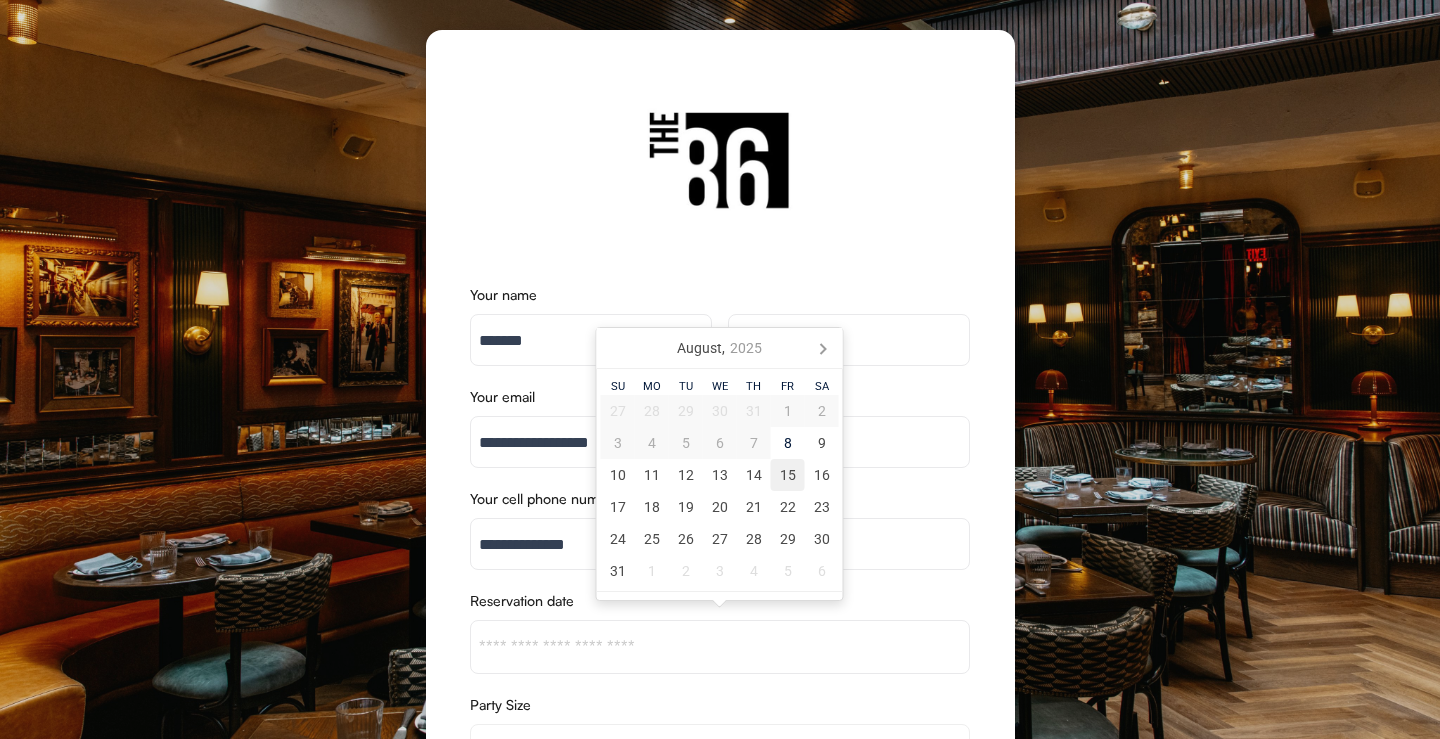 click on "15" at bounding box center (788, 475) 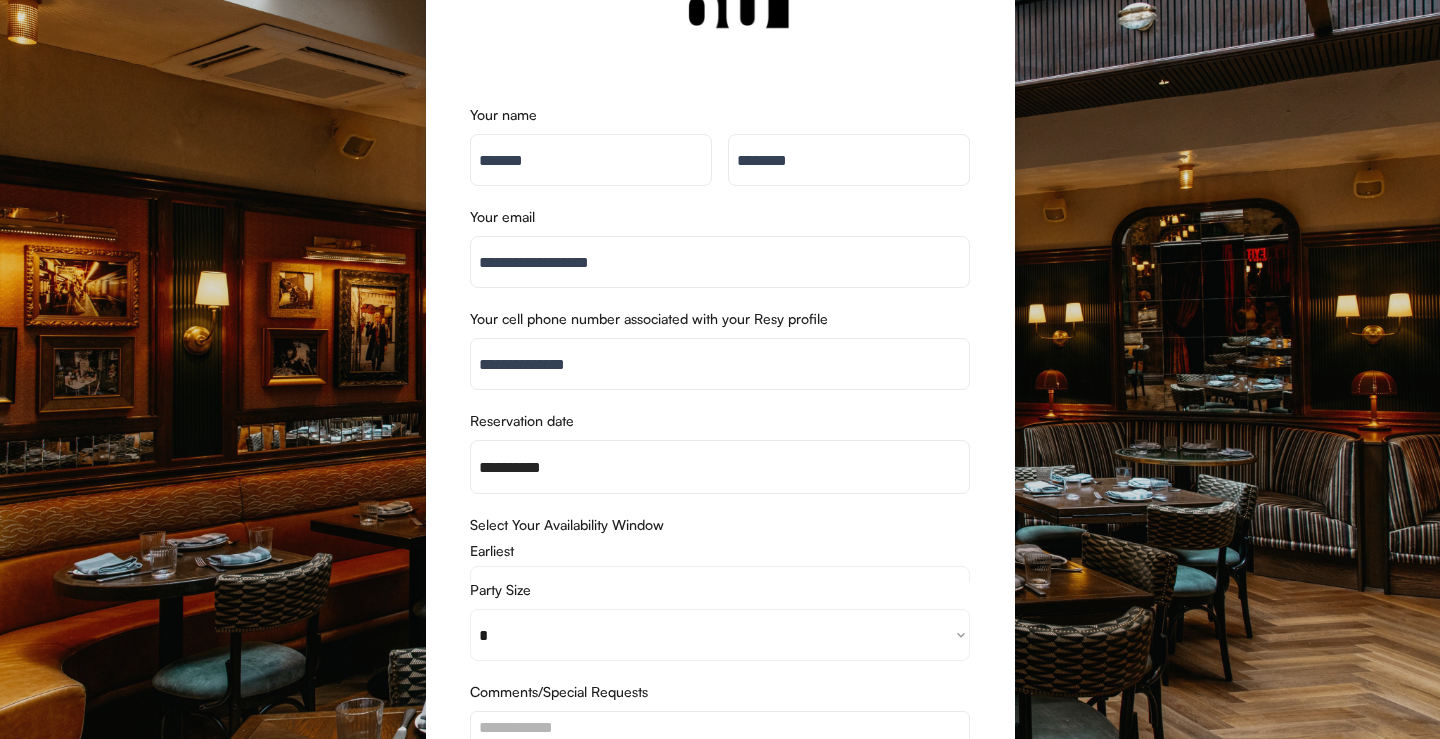 scroll, scrollTop: 200, scrollLeft: 0, axis: vertical 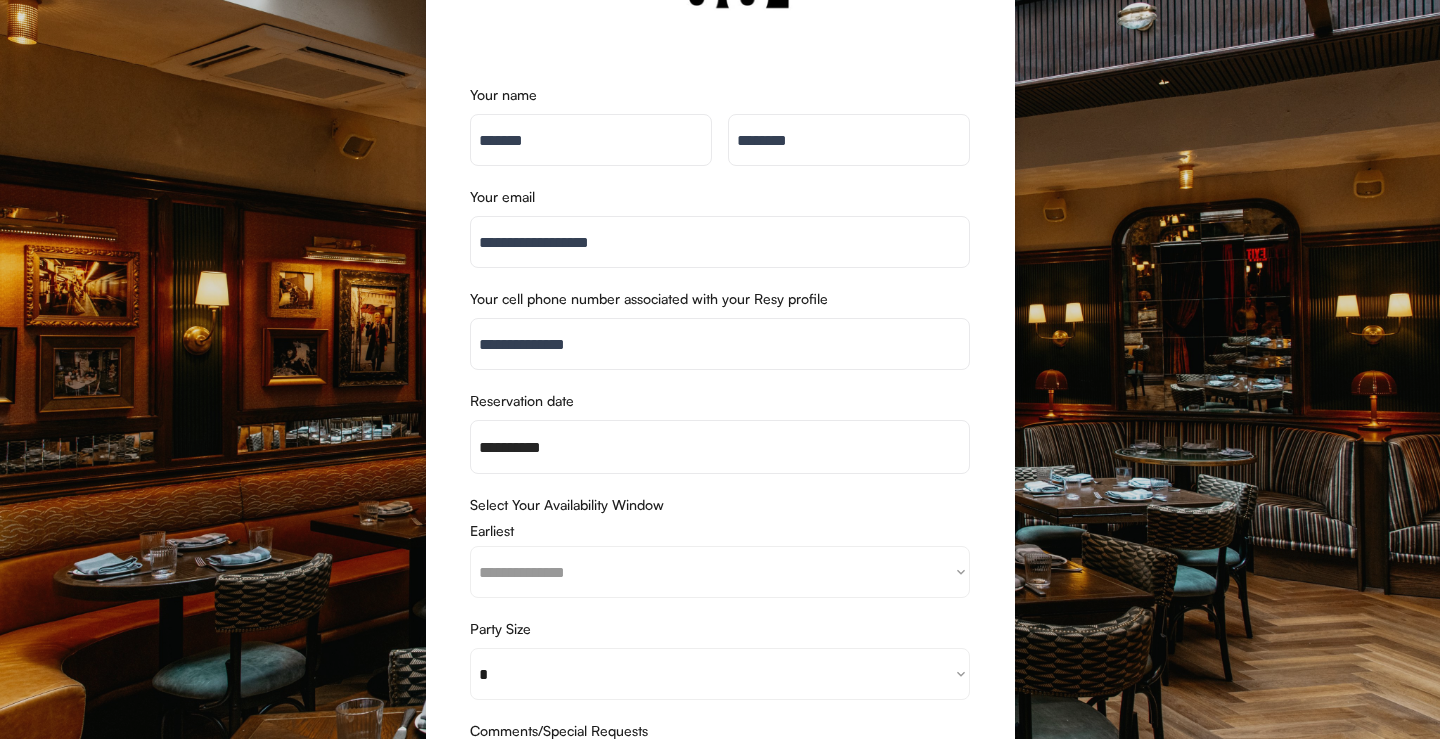 click on "**********" at bounding box center [720, 572] 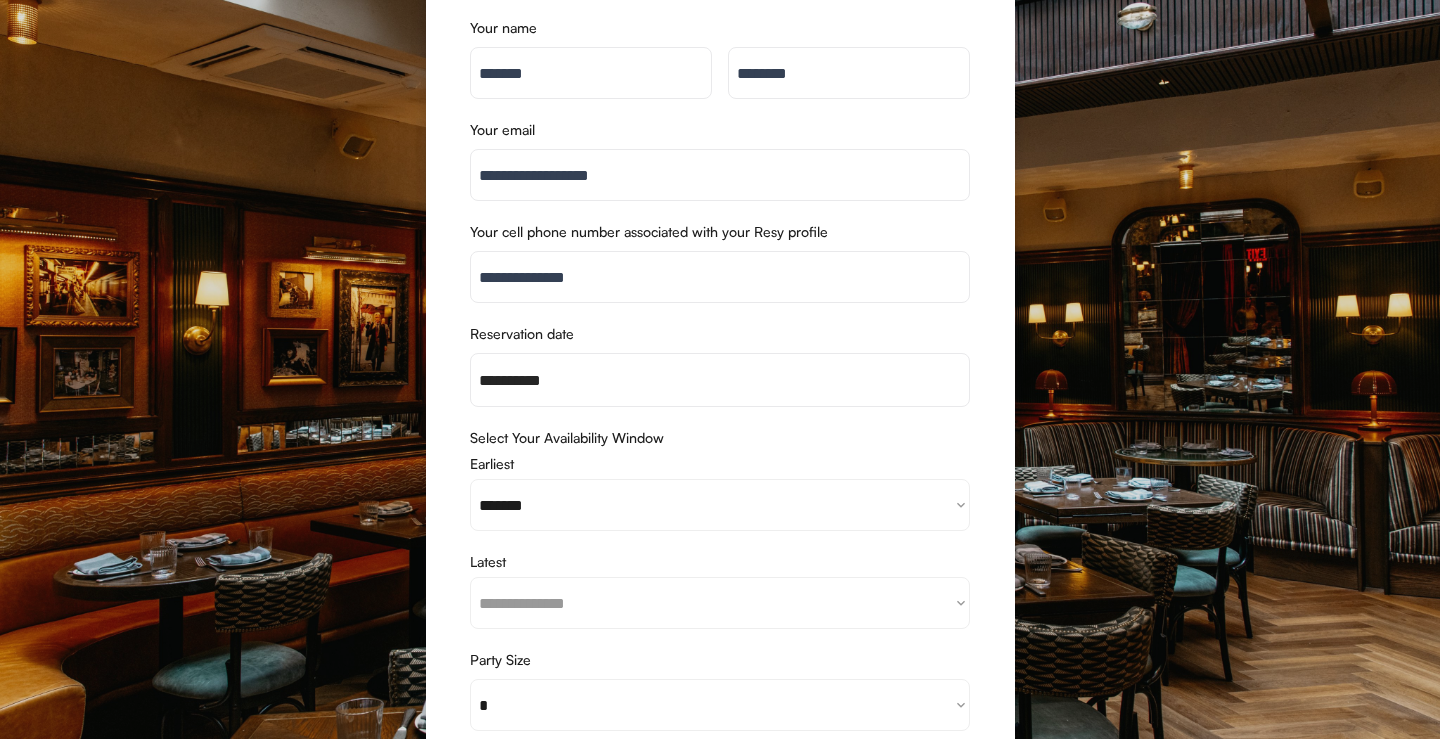 scroll, scrollTop: 265, scrollLeft: 0, axis: vertical 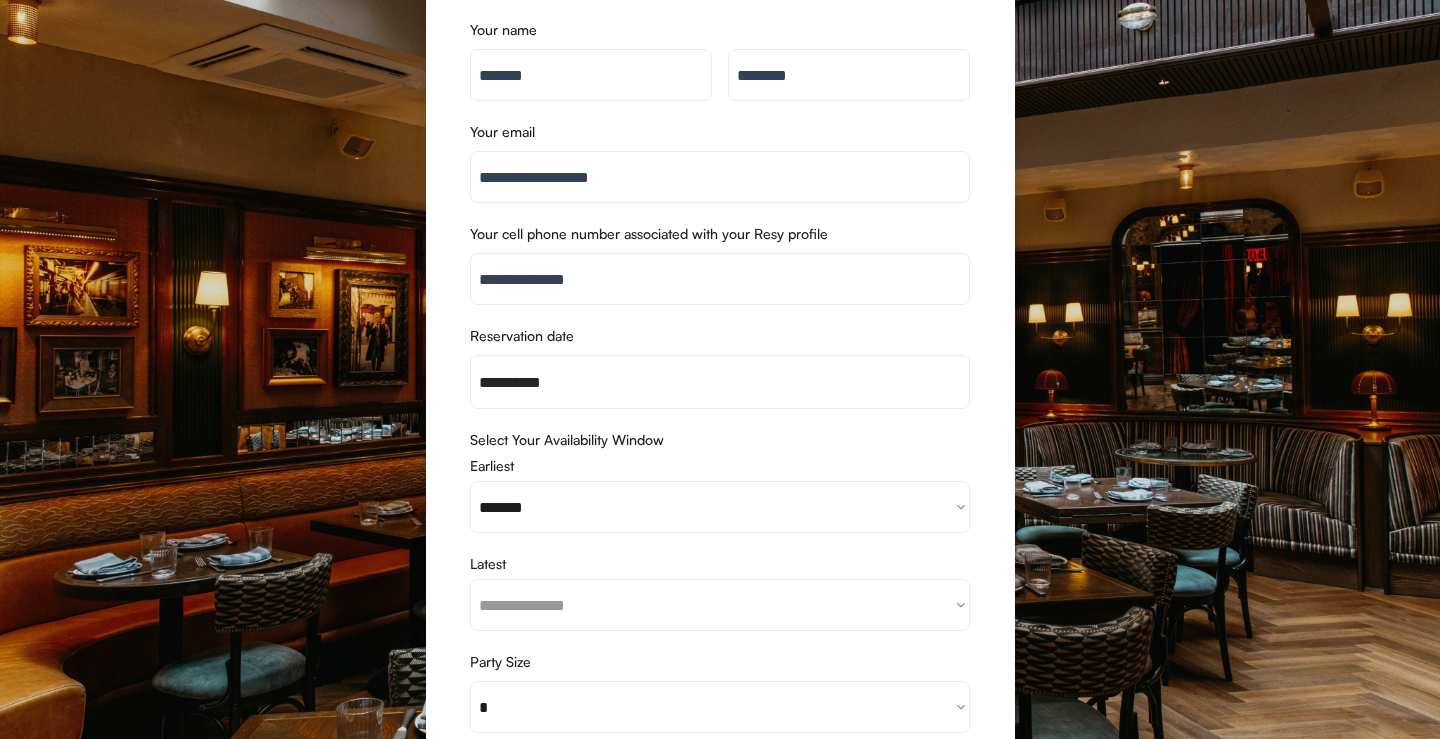 click on "**********" at bounding box center (720, 605) 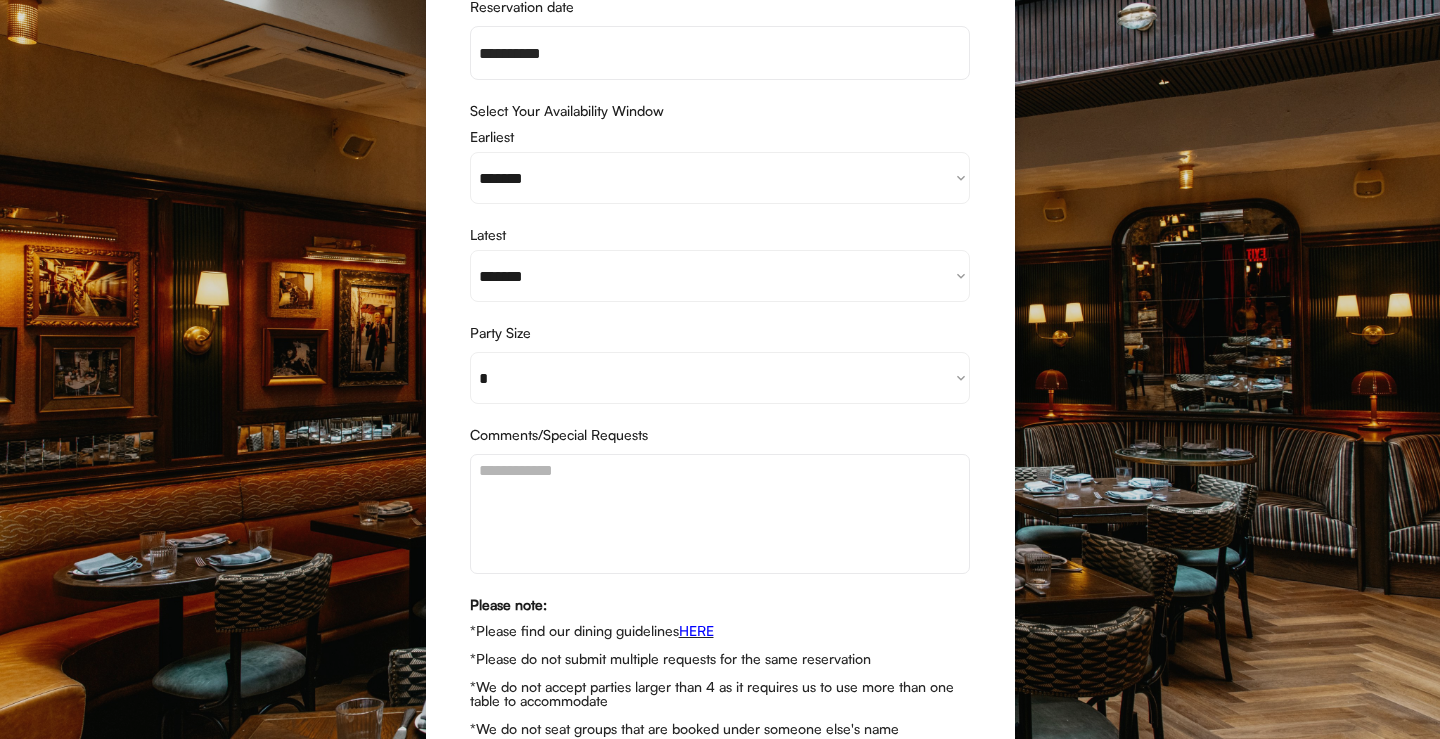 scroll, scrollTop: 503, scrollLeft: 0, axis: vertical 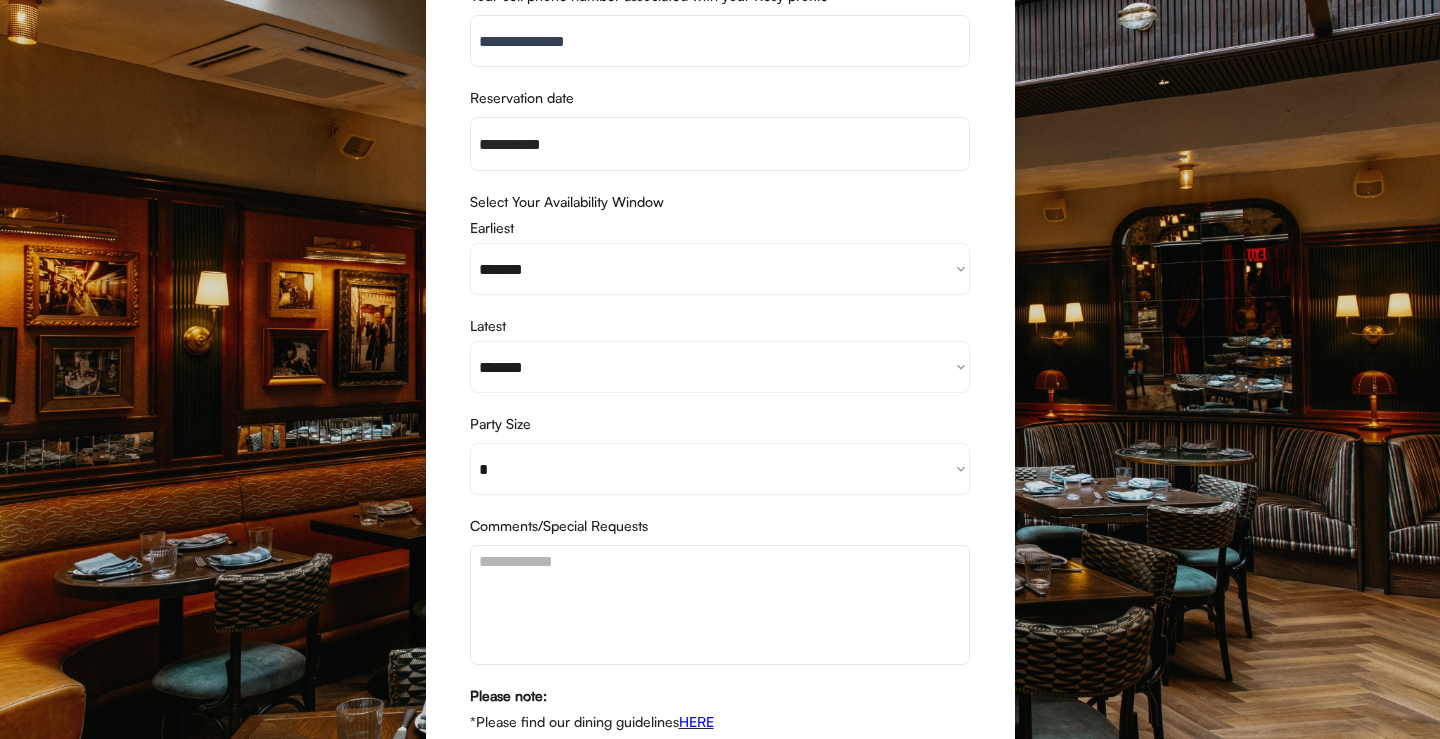 click on "**********" at bounding box center [720, 269] 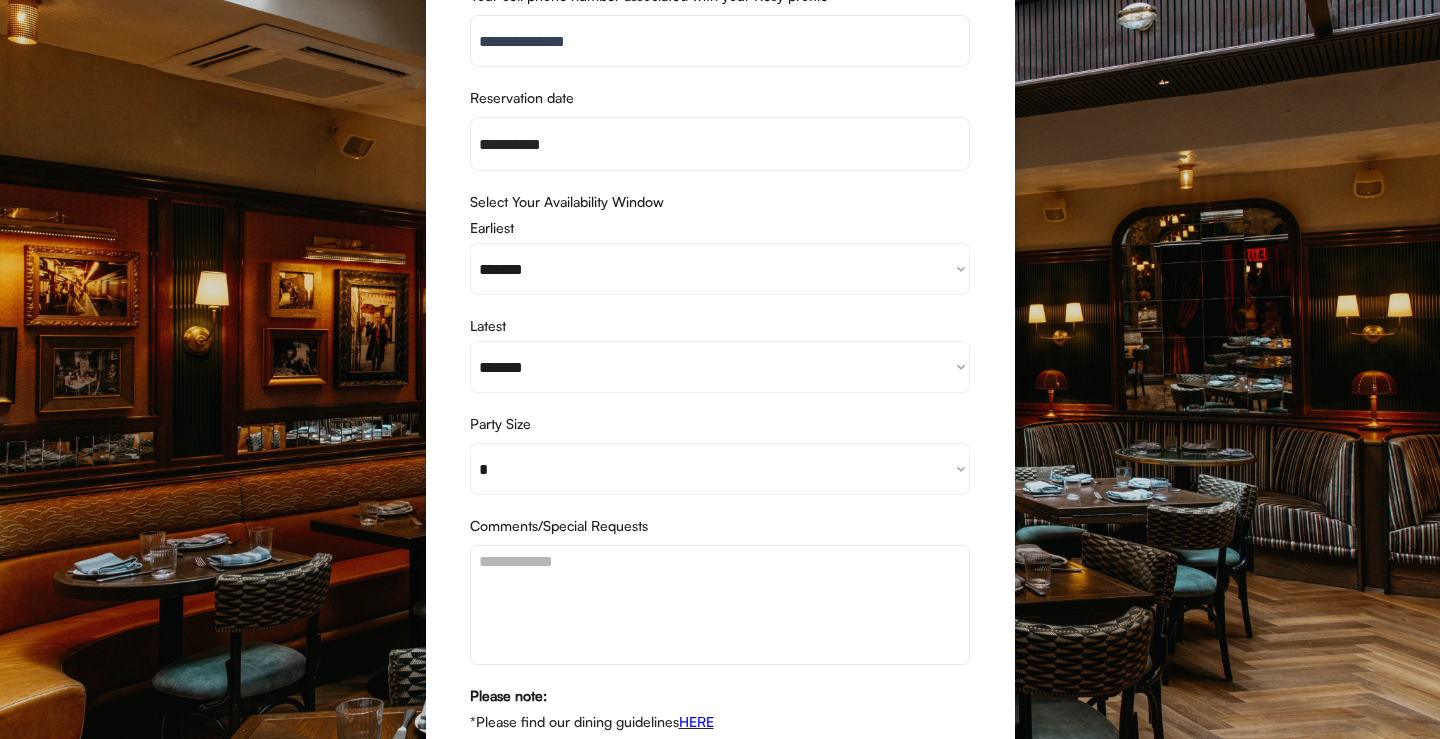 click on "**********" at bounding box center (720, 367) 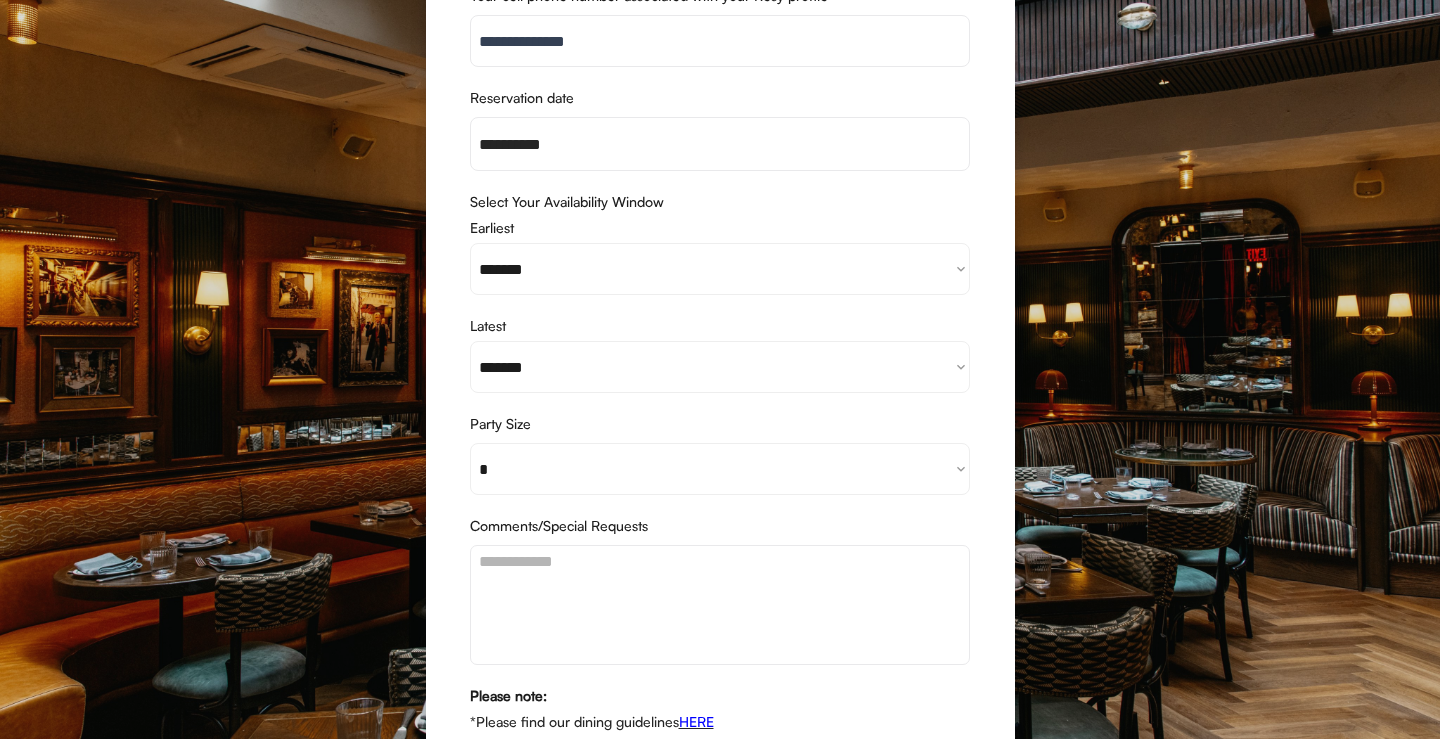 click on "**********" at bounding box center [720, 367] 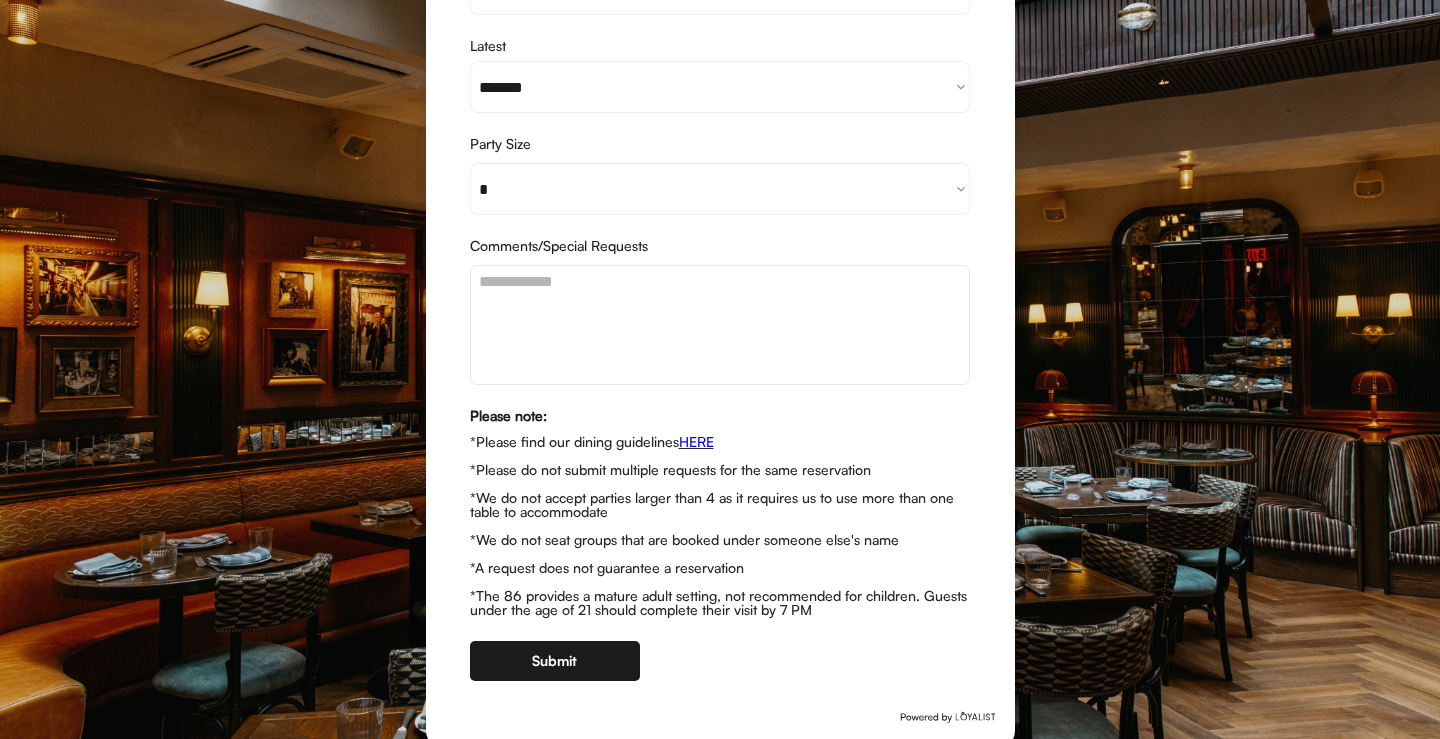 scroll, scrollTop: 821, scrollLeft: 0, axis: vertical 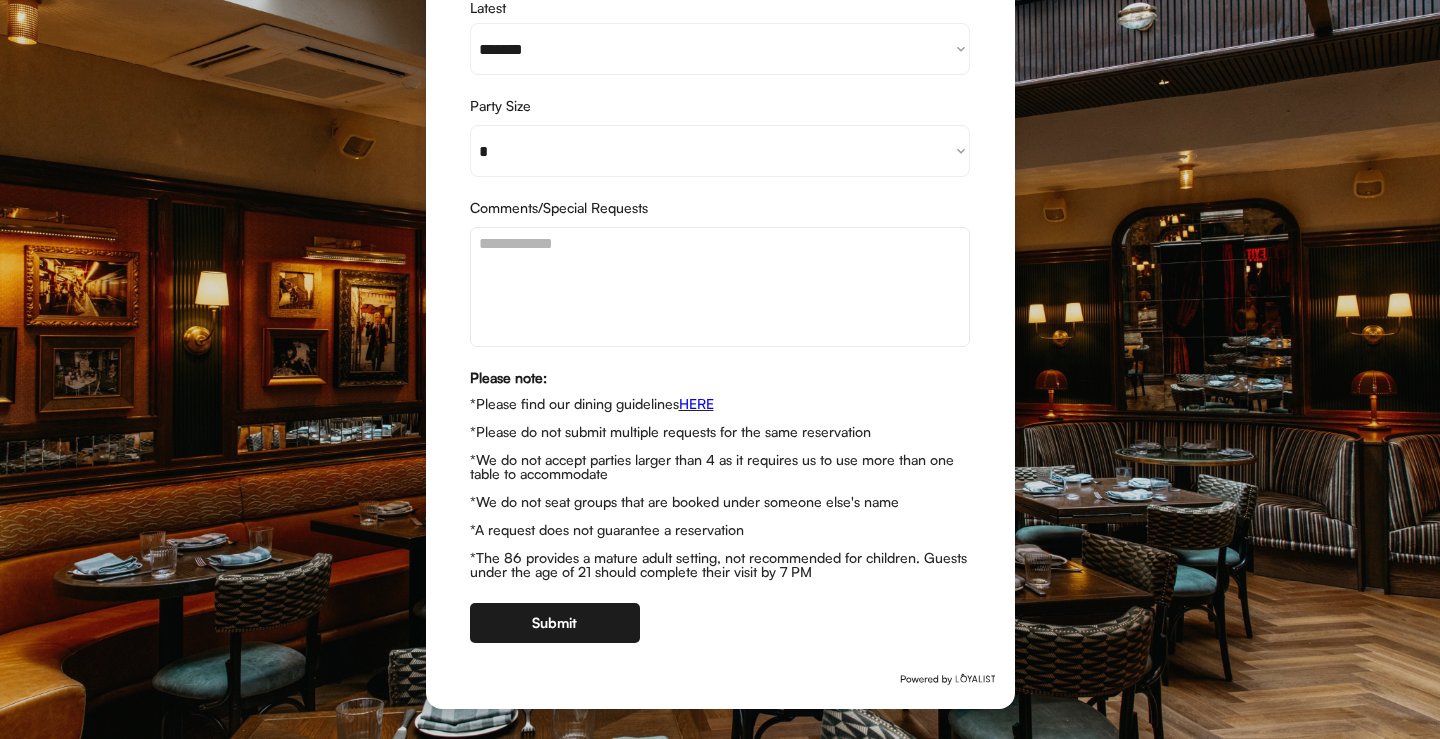 click on "Submit" at bounding box center [555, 623] 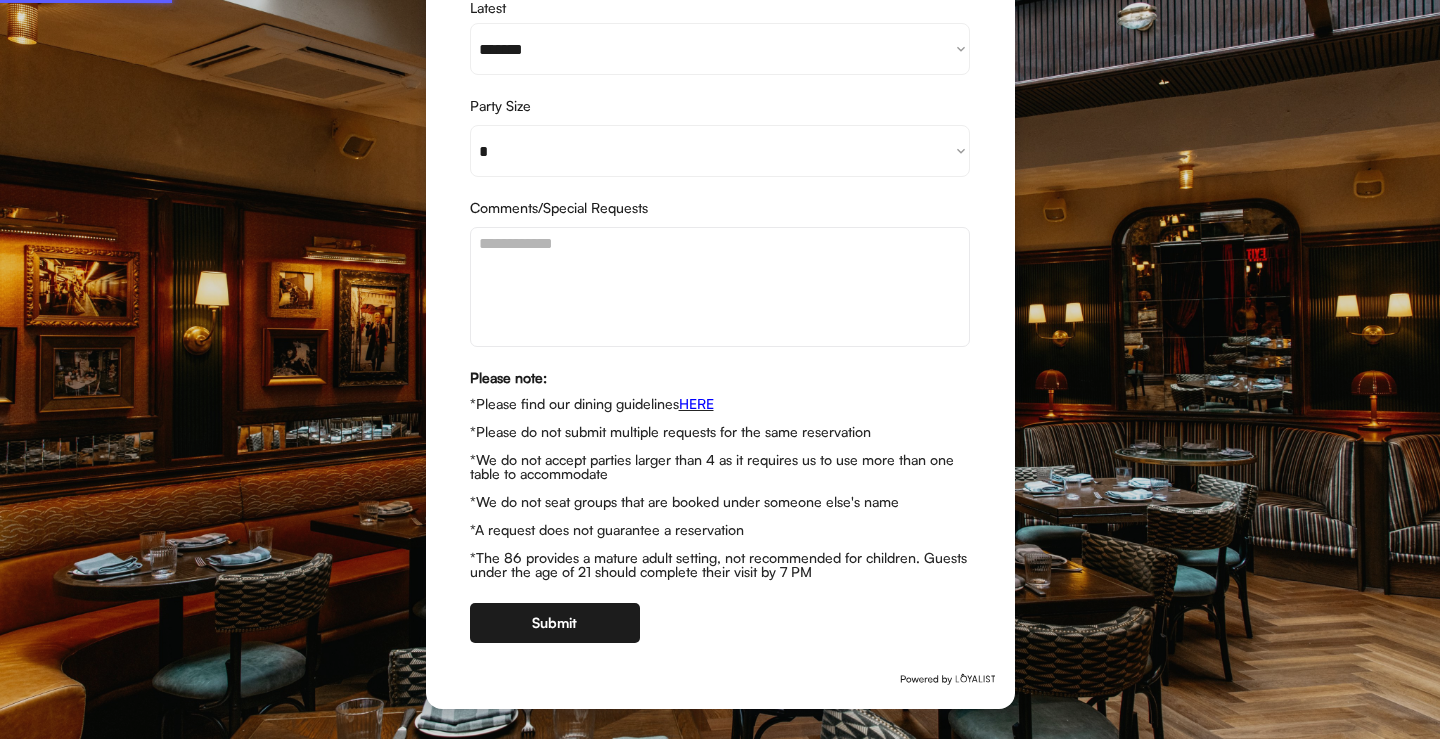 scroll, scrollTop: 0, scrollLeft: 0, axis: both 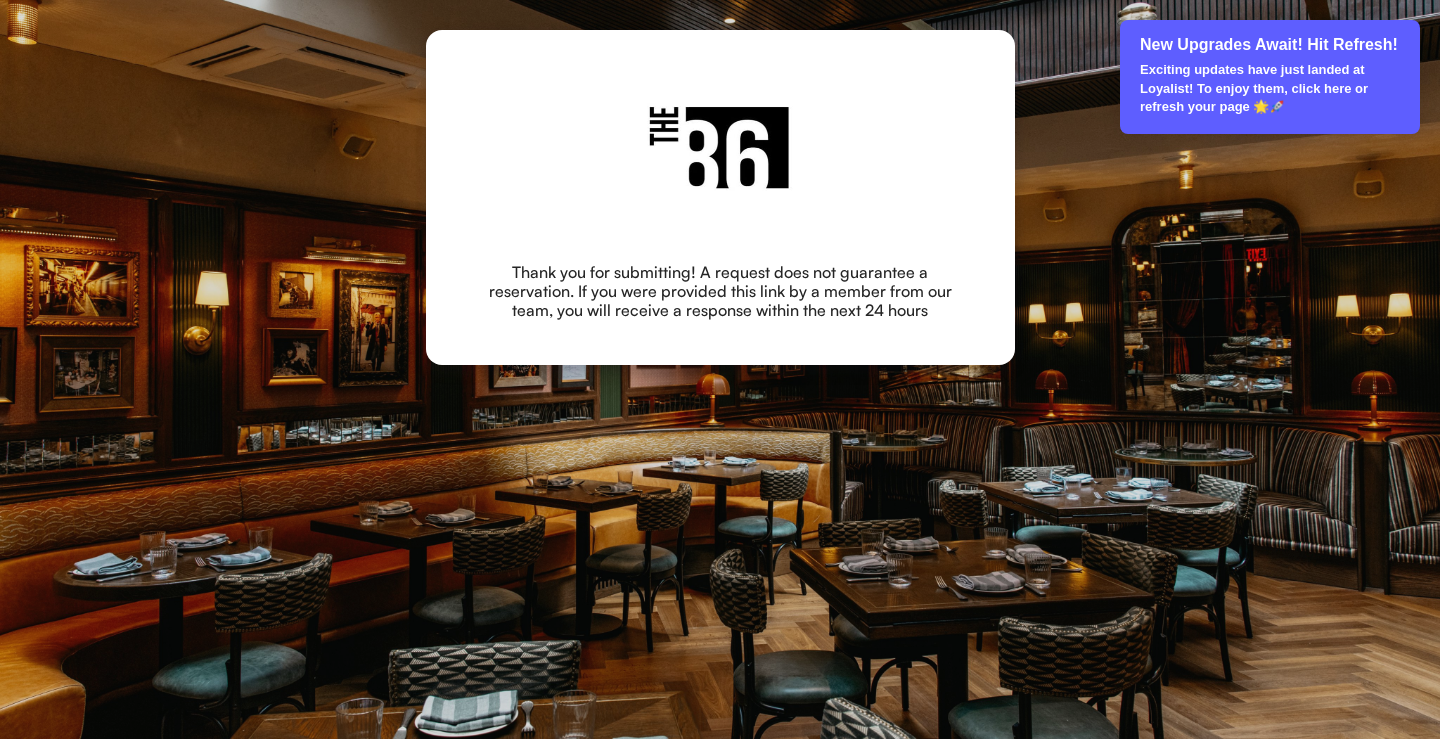 click on "Exciting updates have just landed at Loyalist! To enjoy them,  click here or refresh your page 🌟🚀" at bounding box center (1271, 88) 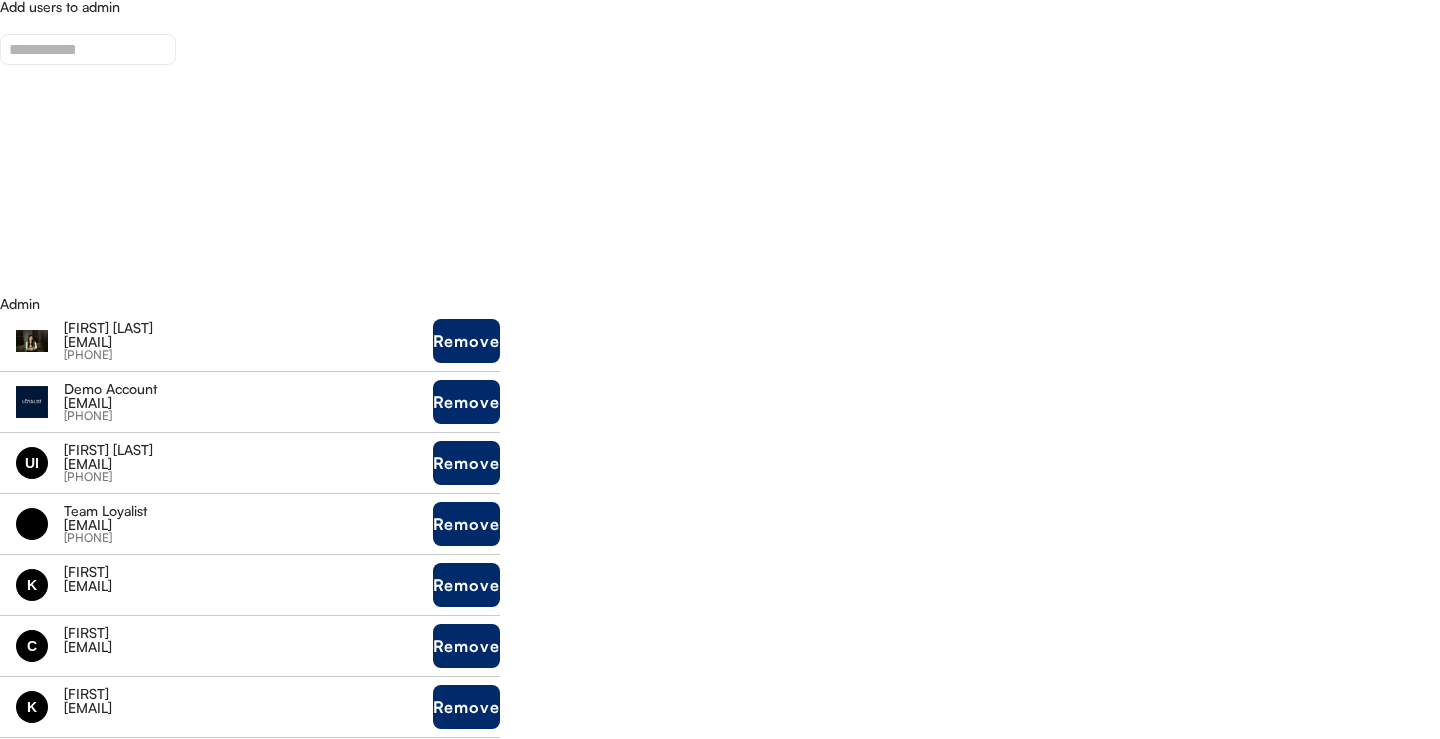scroll, scrollTop: 1179, scrollLeft: 0, axis: vertical 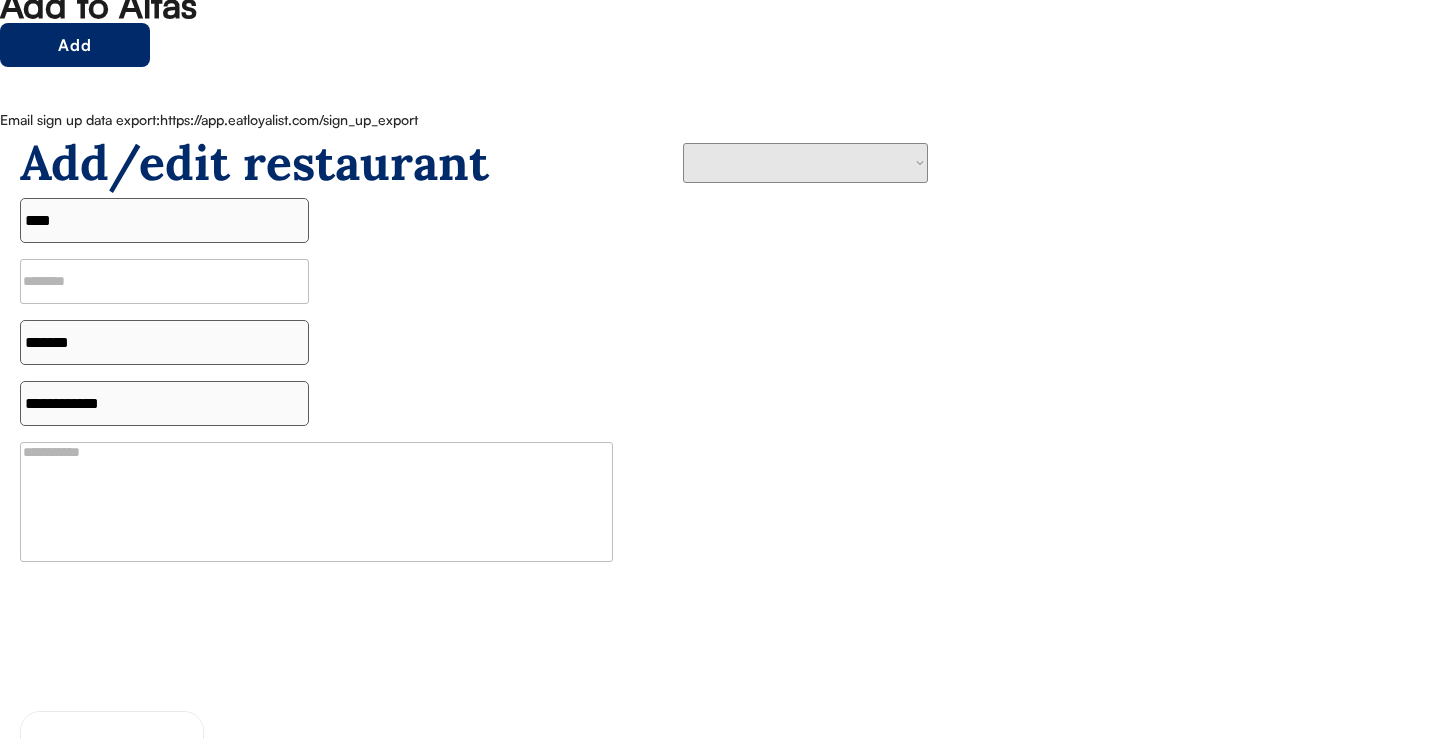 select on "**********" 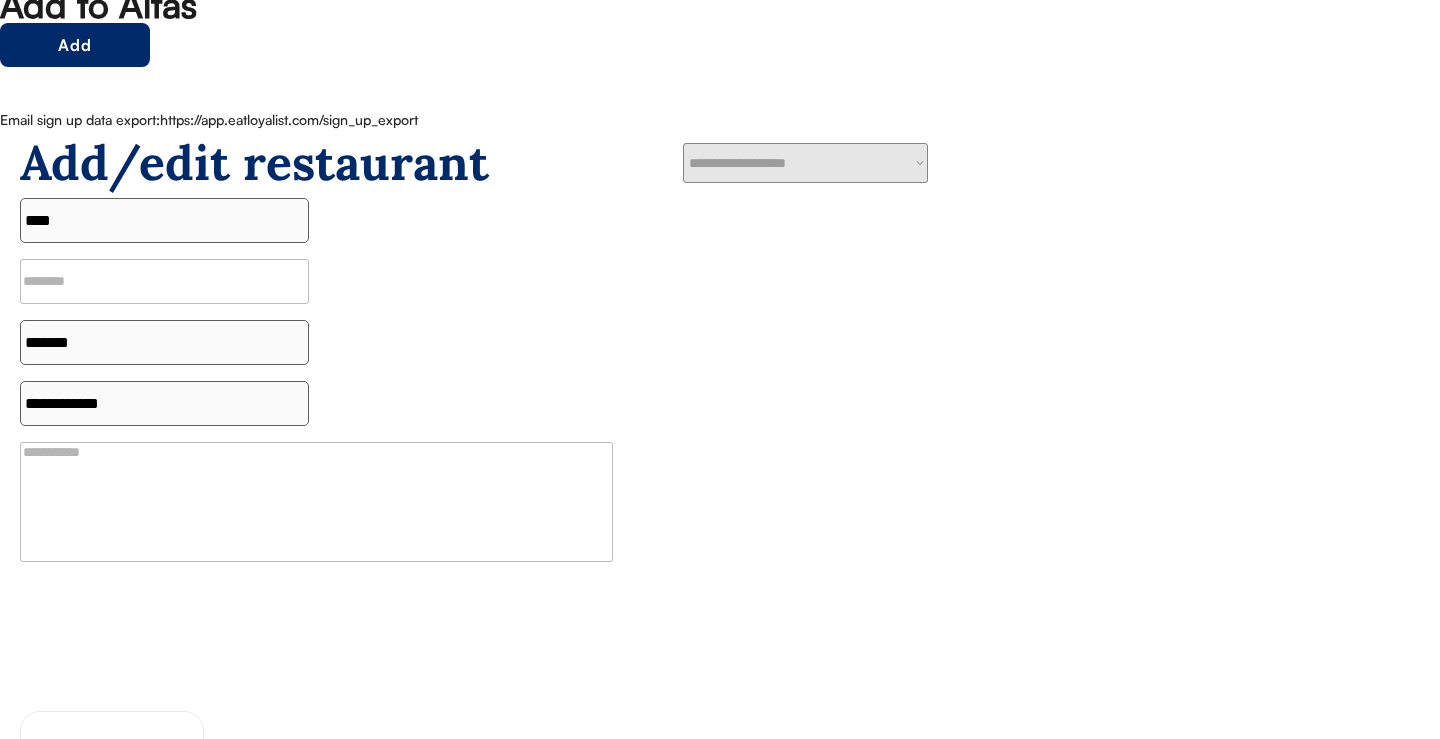 select on "**********" 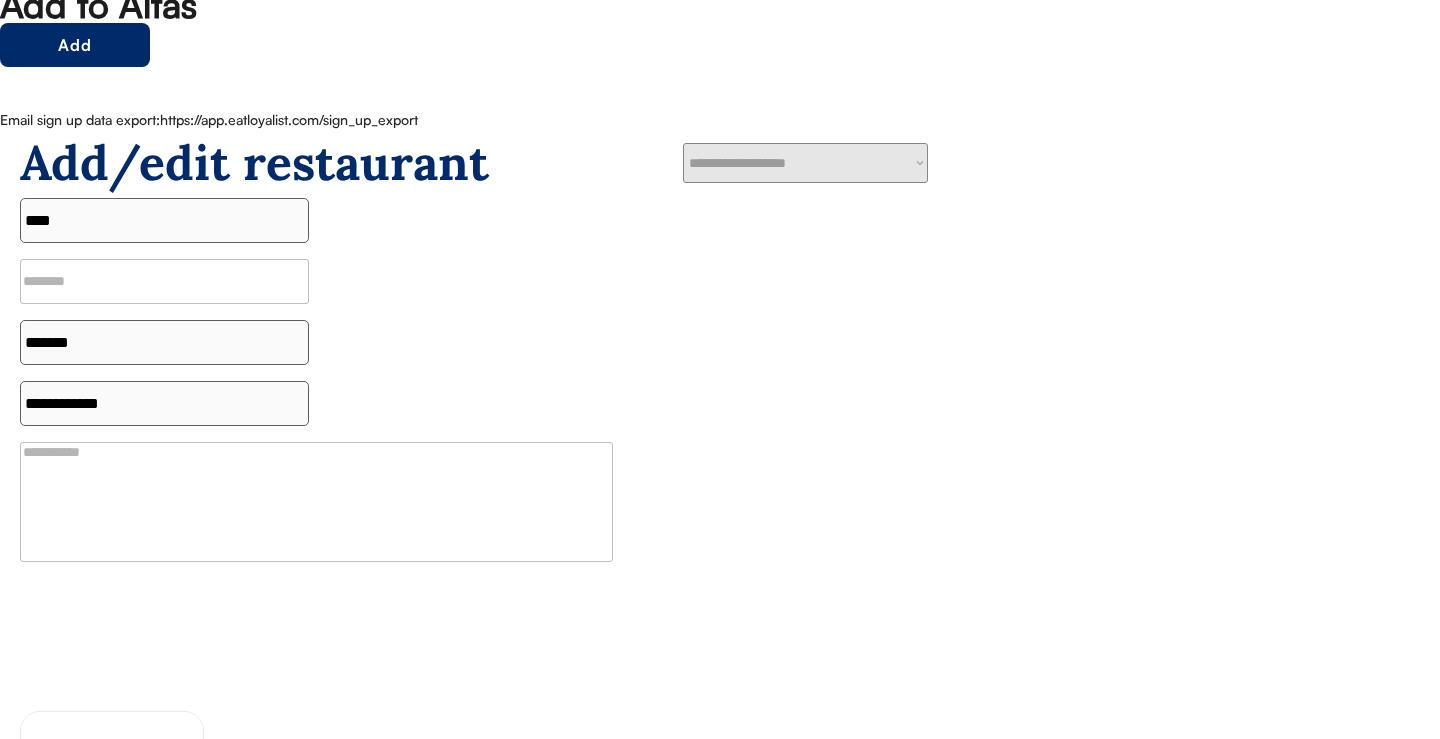 select on "**********" 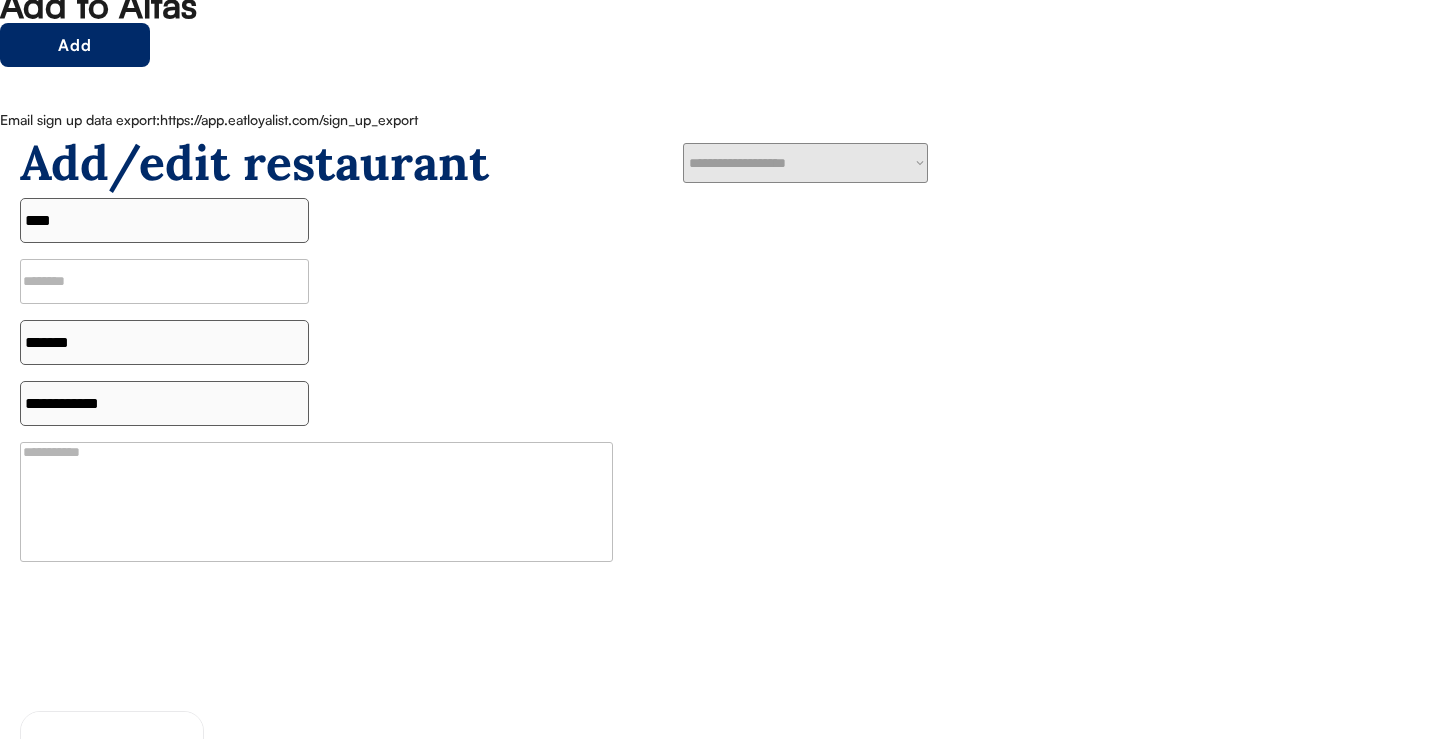 select 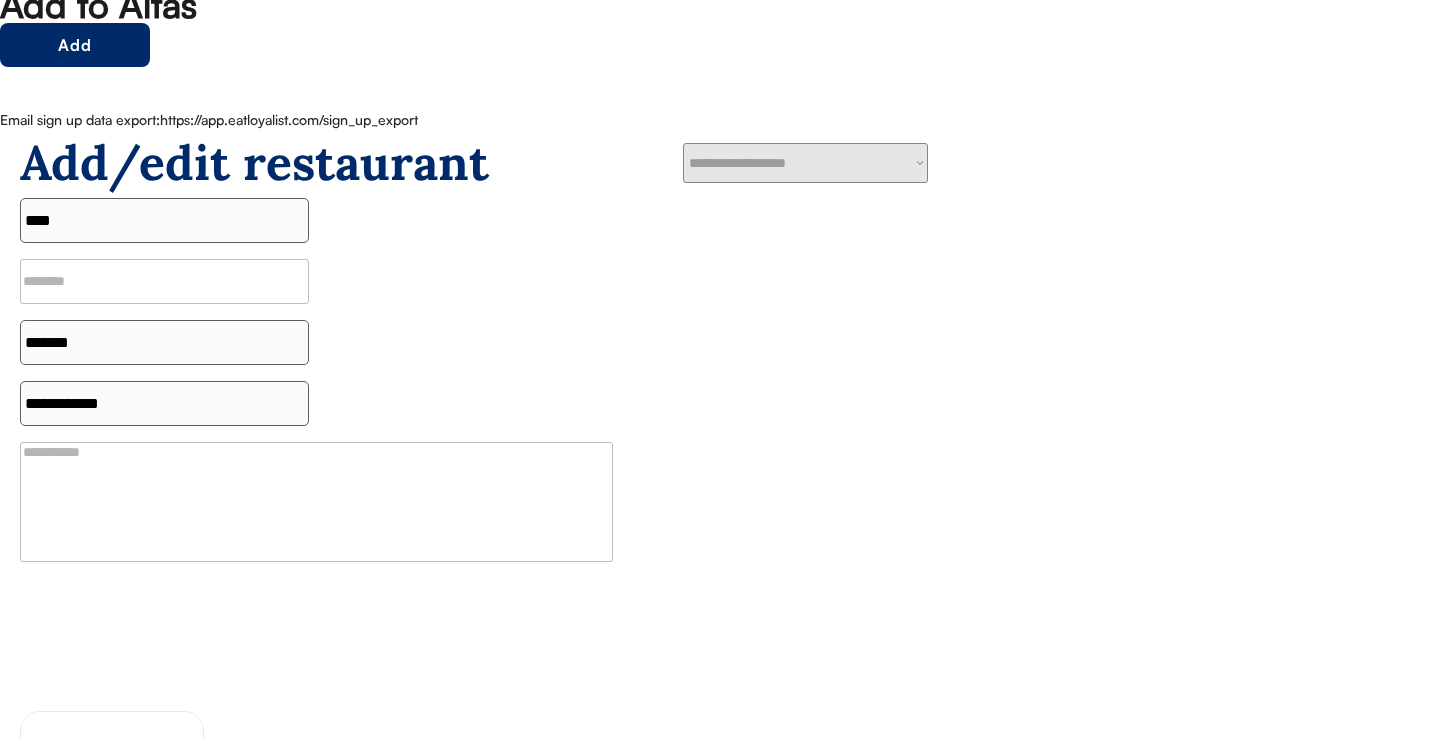 select 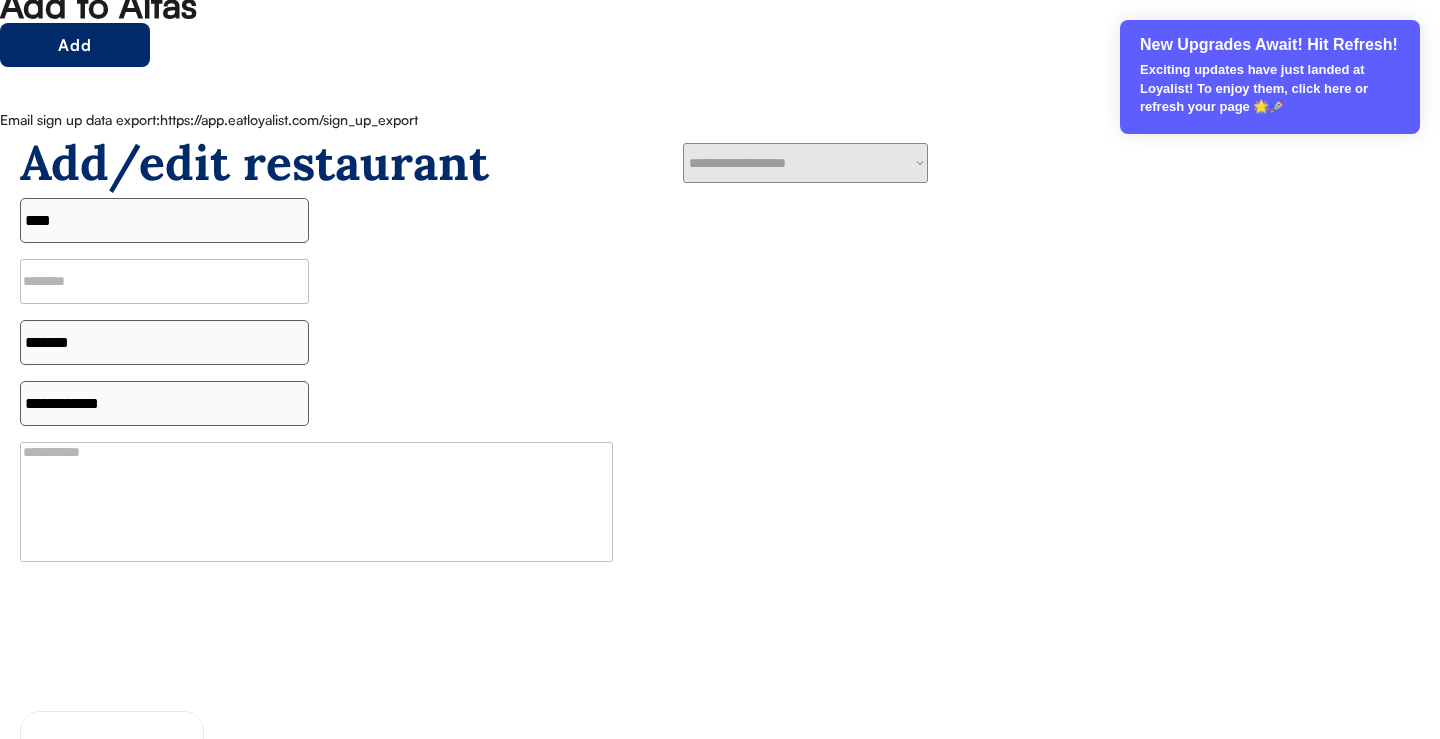 click on "Exciting updates have just landed at Loyalist! To enjoy them,  click here or refresh your page 🌟🚀" at bounding box center [1271, 88] 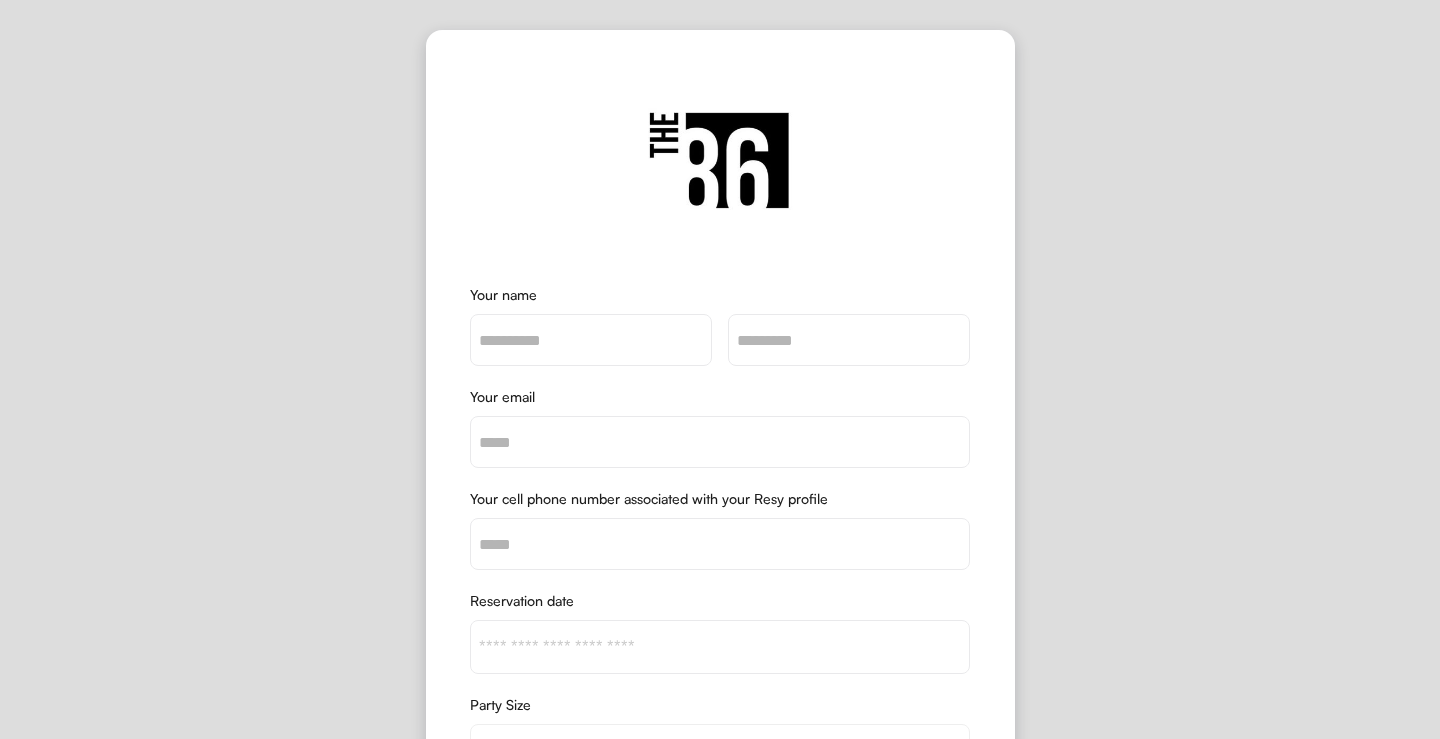 select on "*" 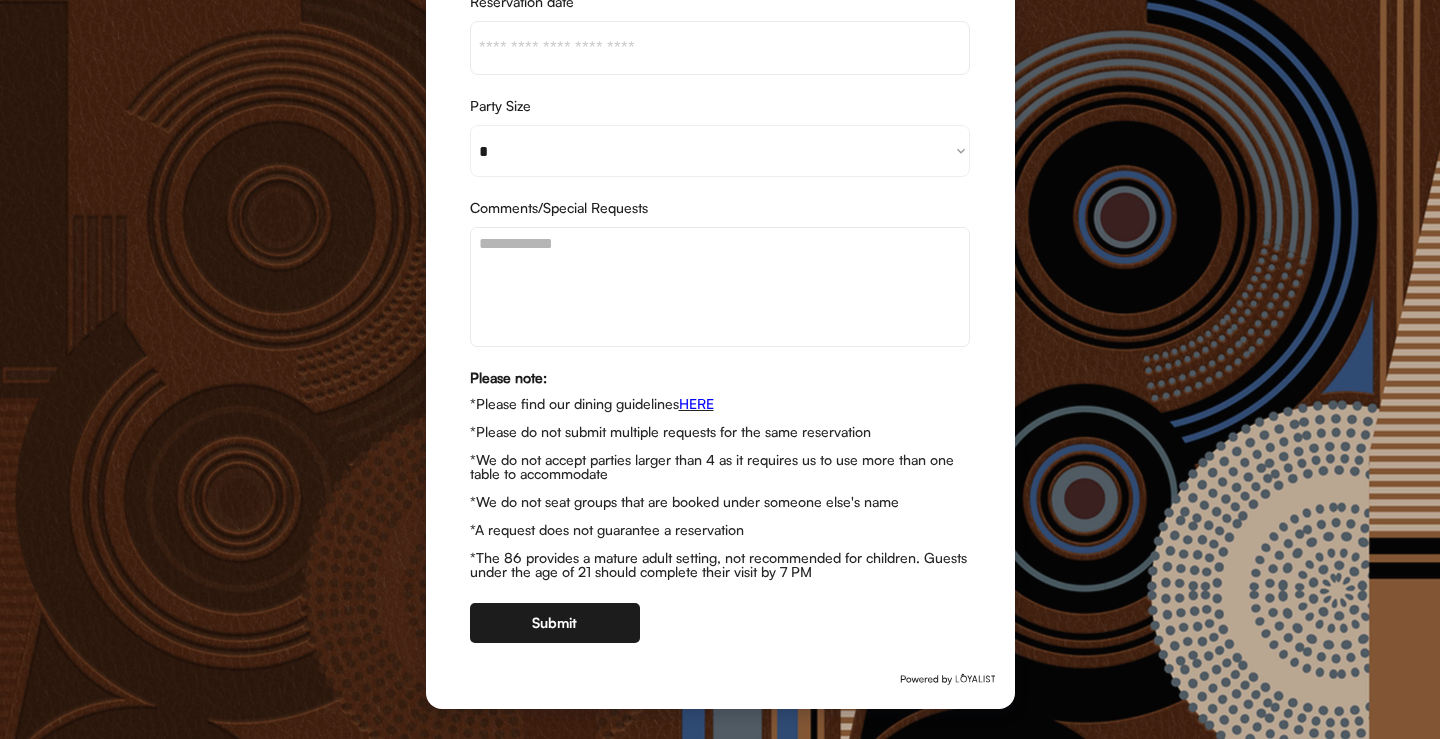 scroll, scrollTop: 0, scrollLeft: 0, axis: both 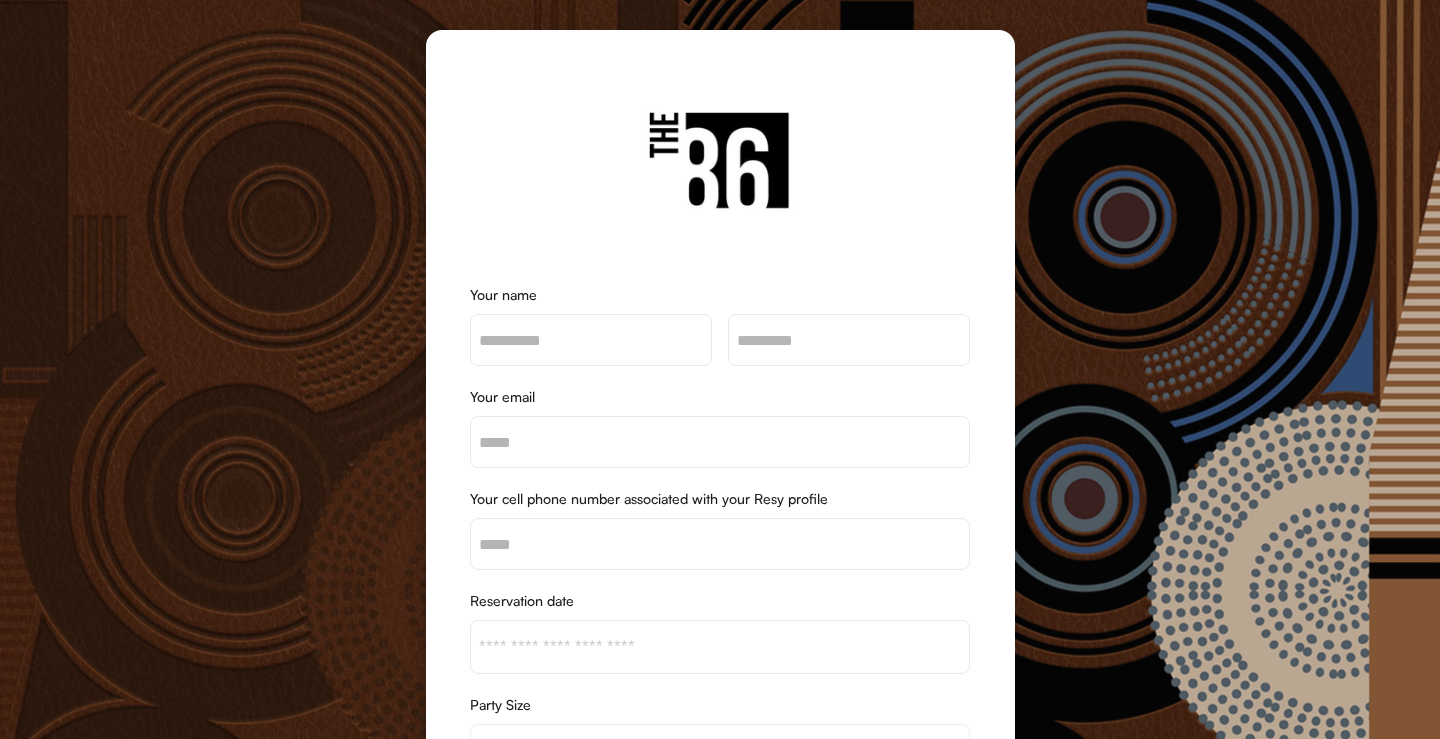 click on "**********" at bounding box center (720, 669) 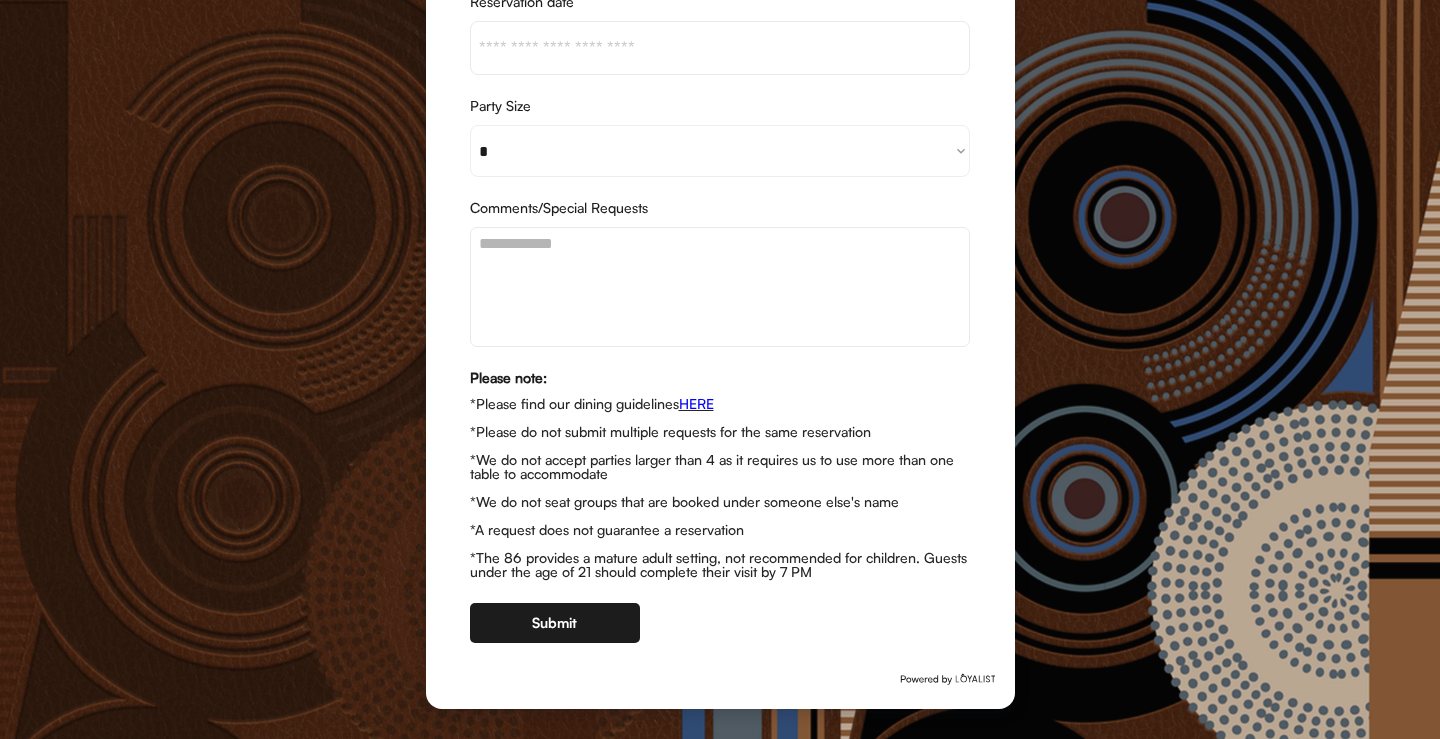 scroll, scrollTop: 0, scrollLeft: 0, axis: both 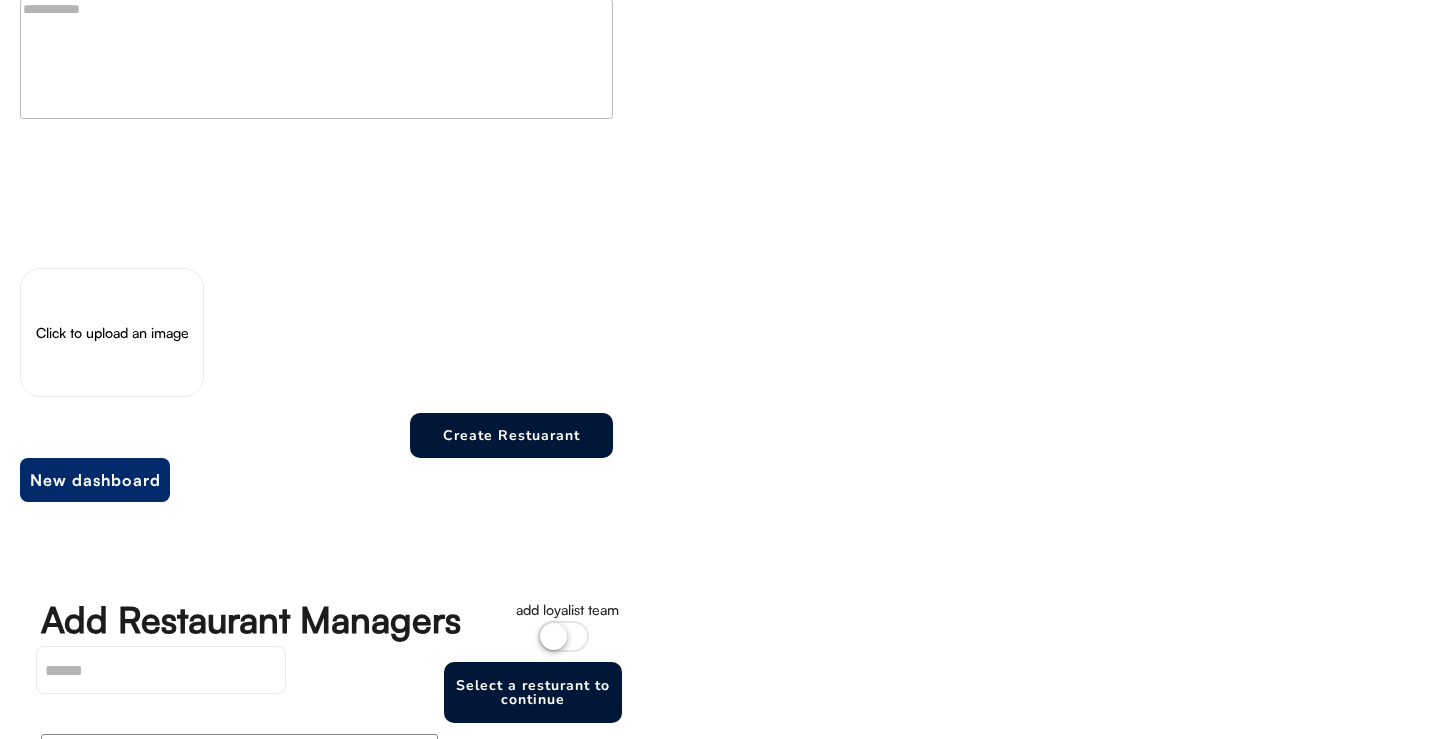 select on "**********" 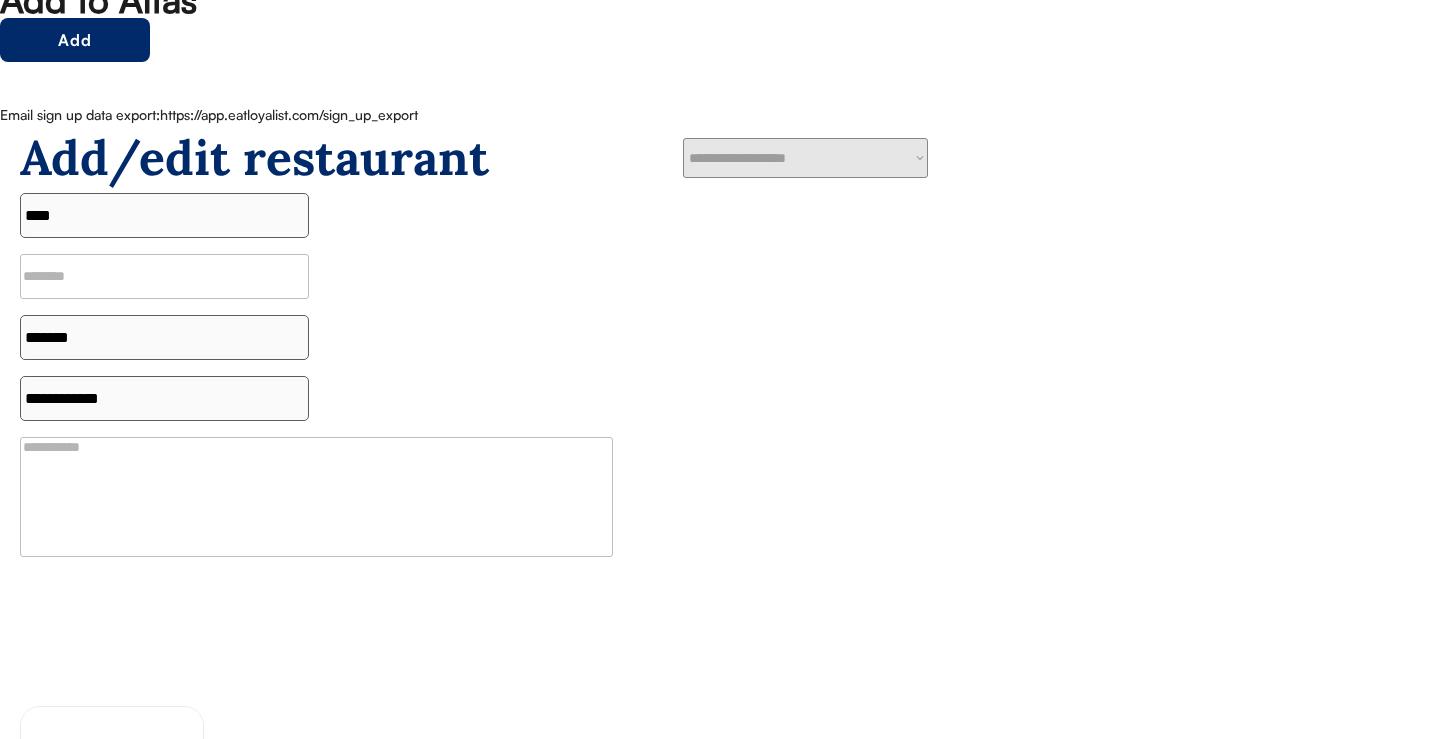 scroll, scrollTop: 1184, scrollLeft: 0, axis: vertical 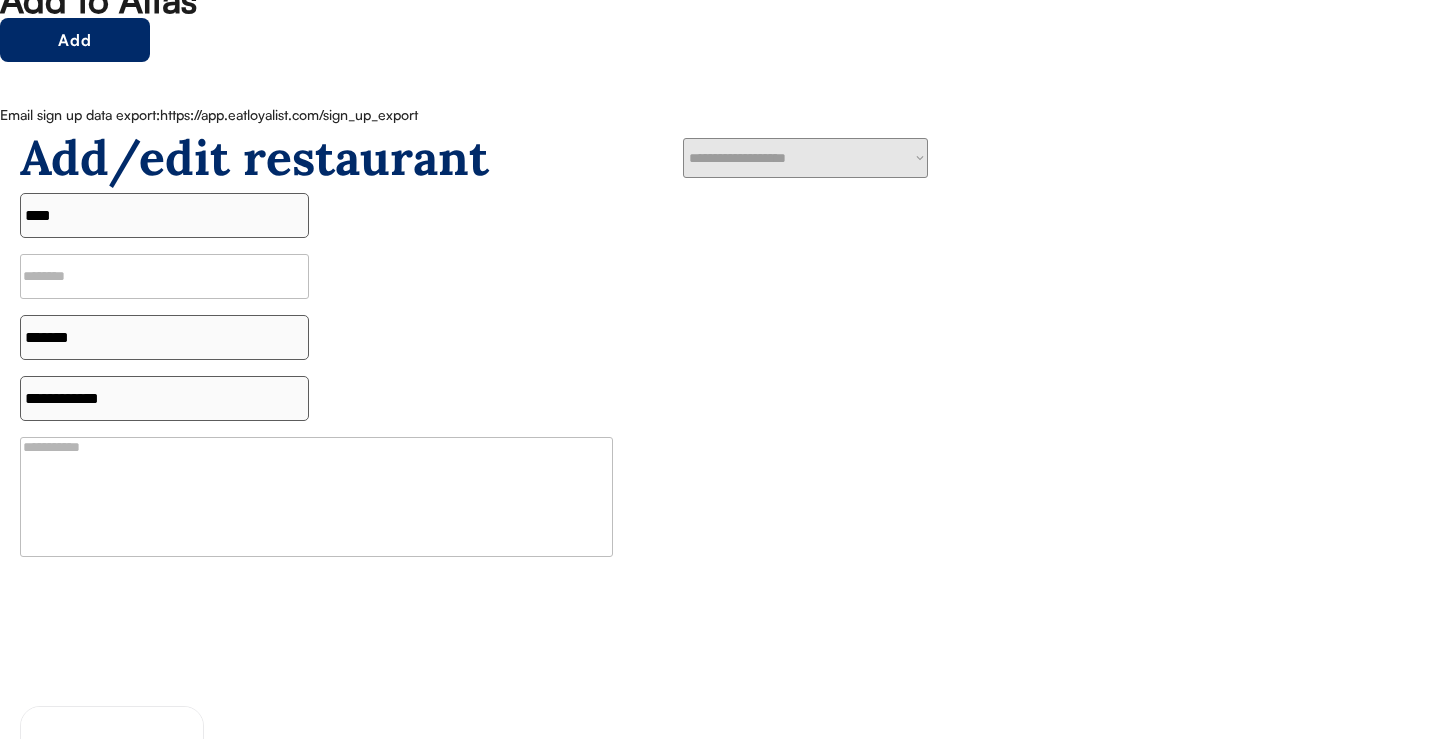 select on "**********" 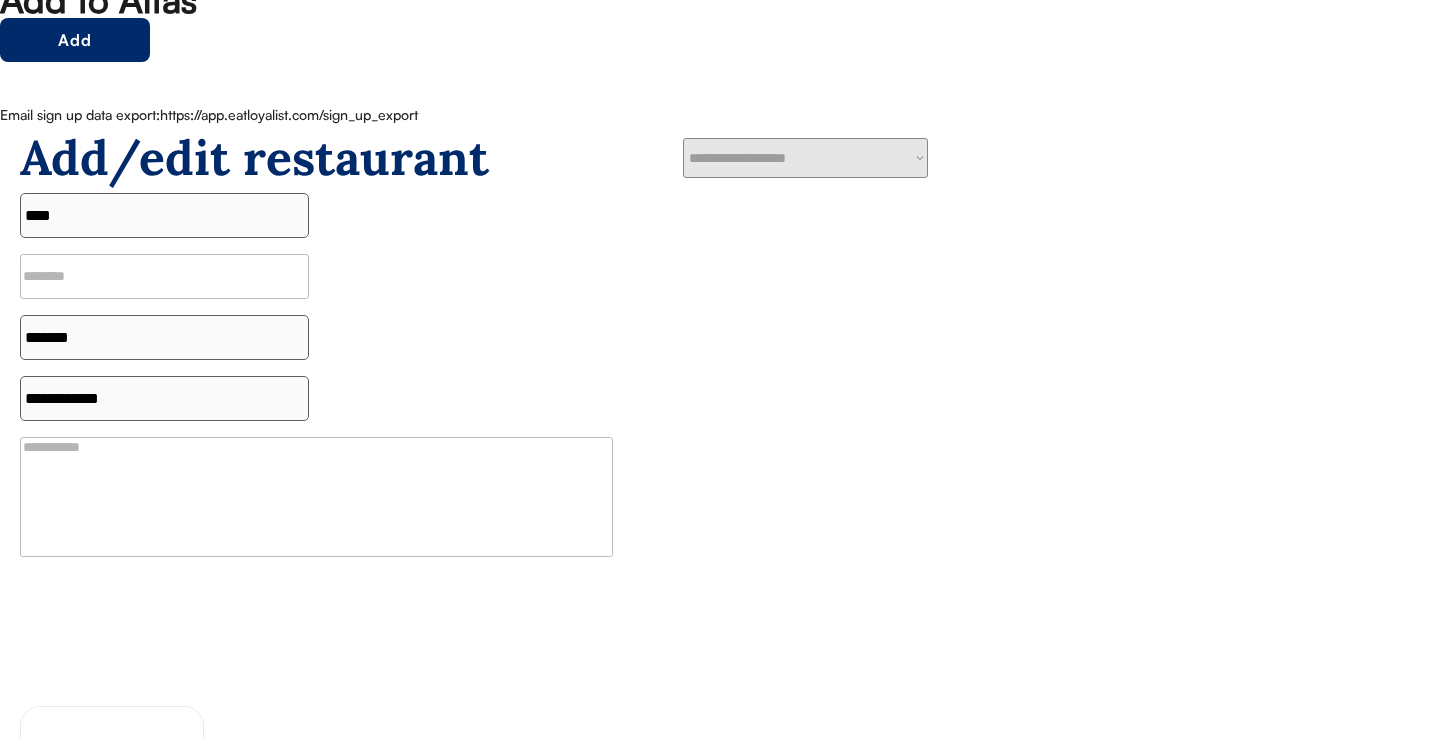 select on "**********" 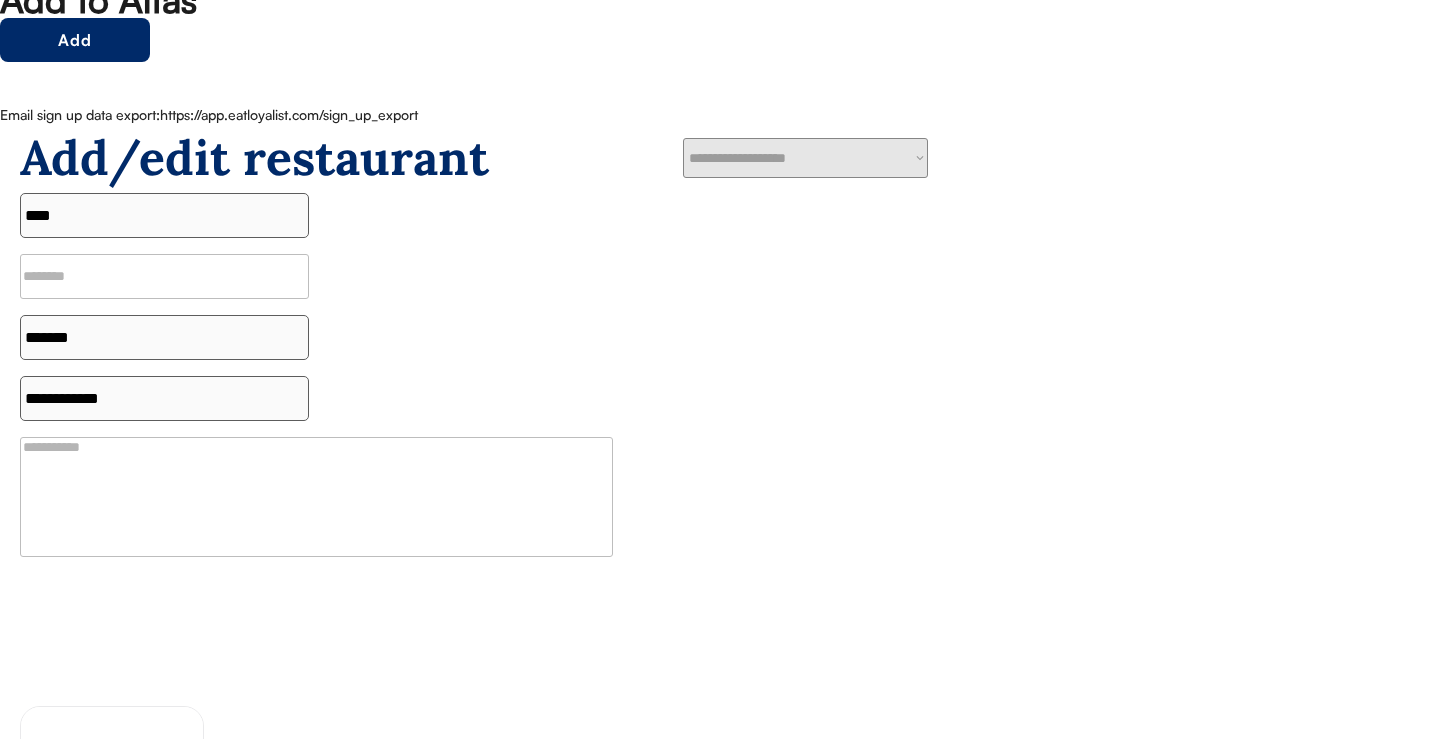 select 